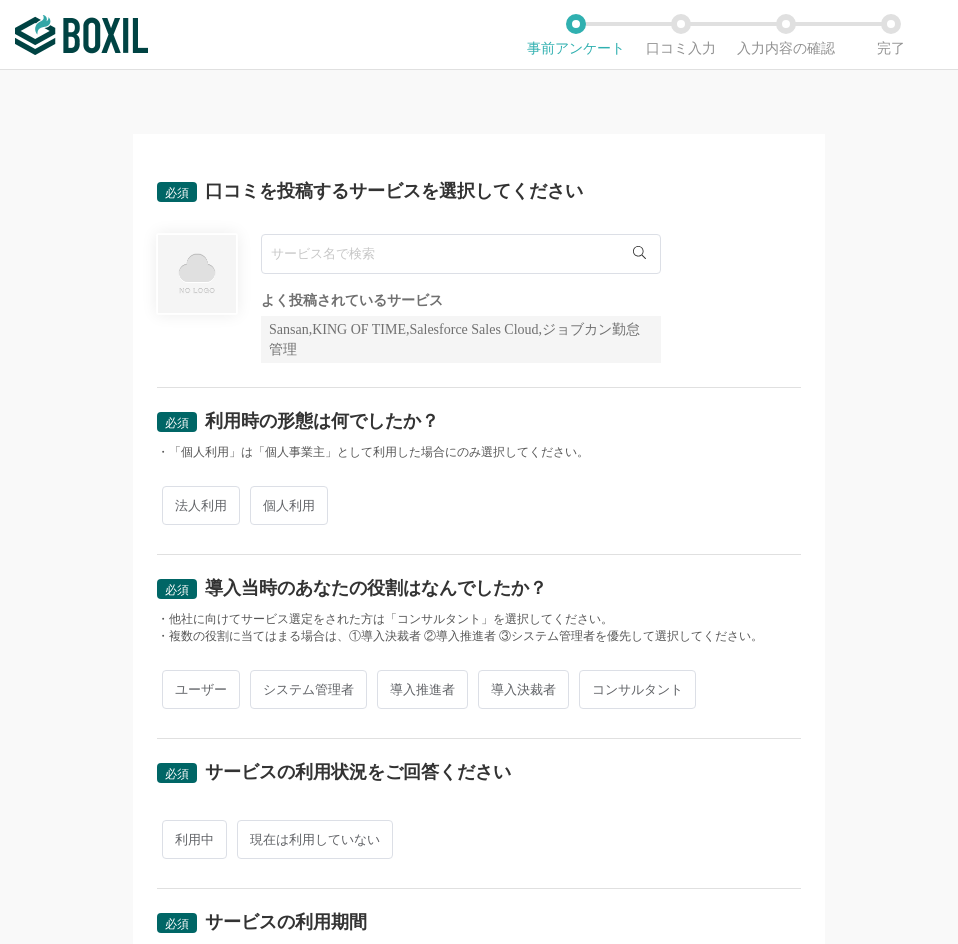 scroll, scrollTop: 0, scrollLeft: 0, axis: both 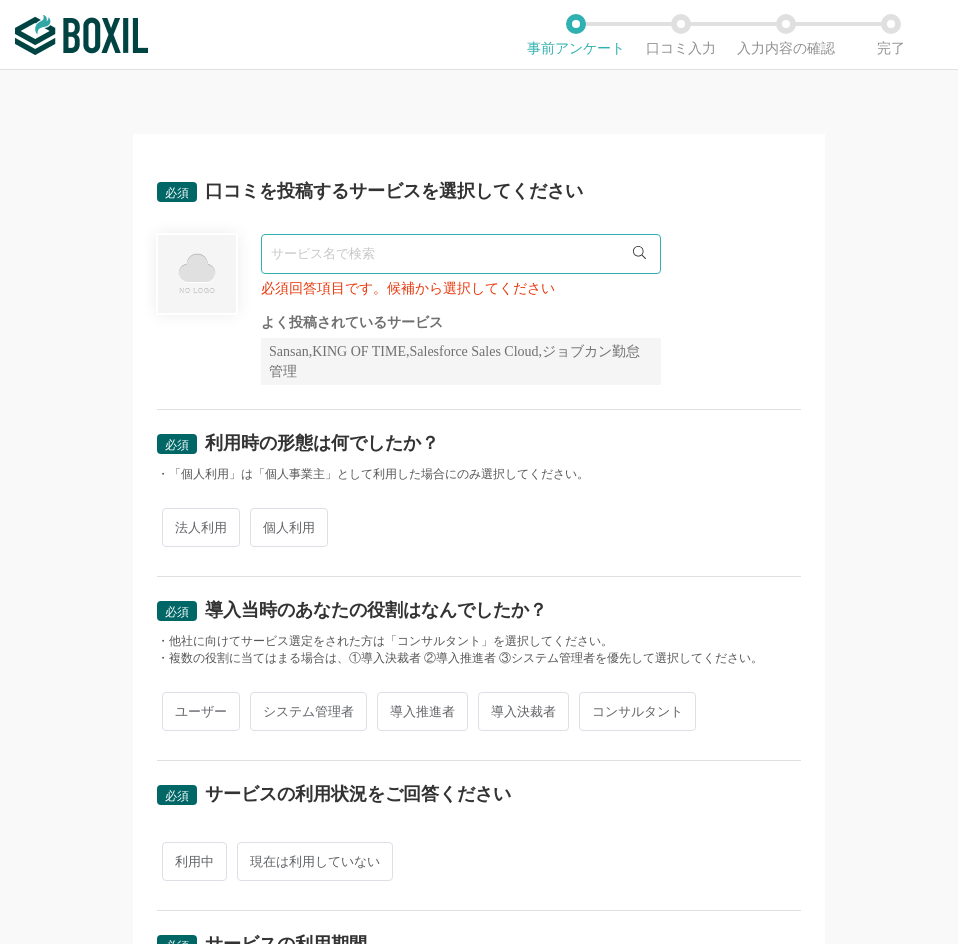 click at bounding box center [461, 254] 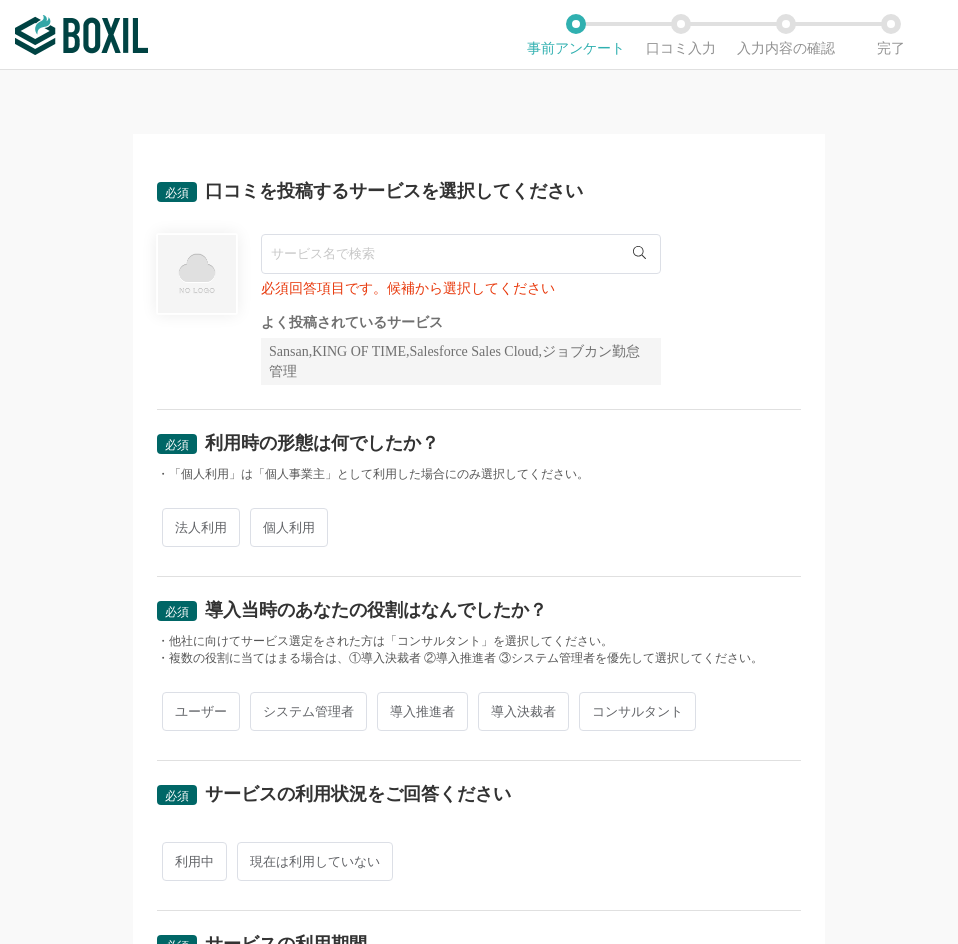 paste on "pengu" 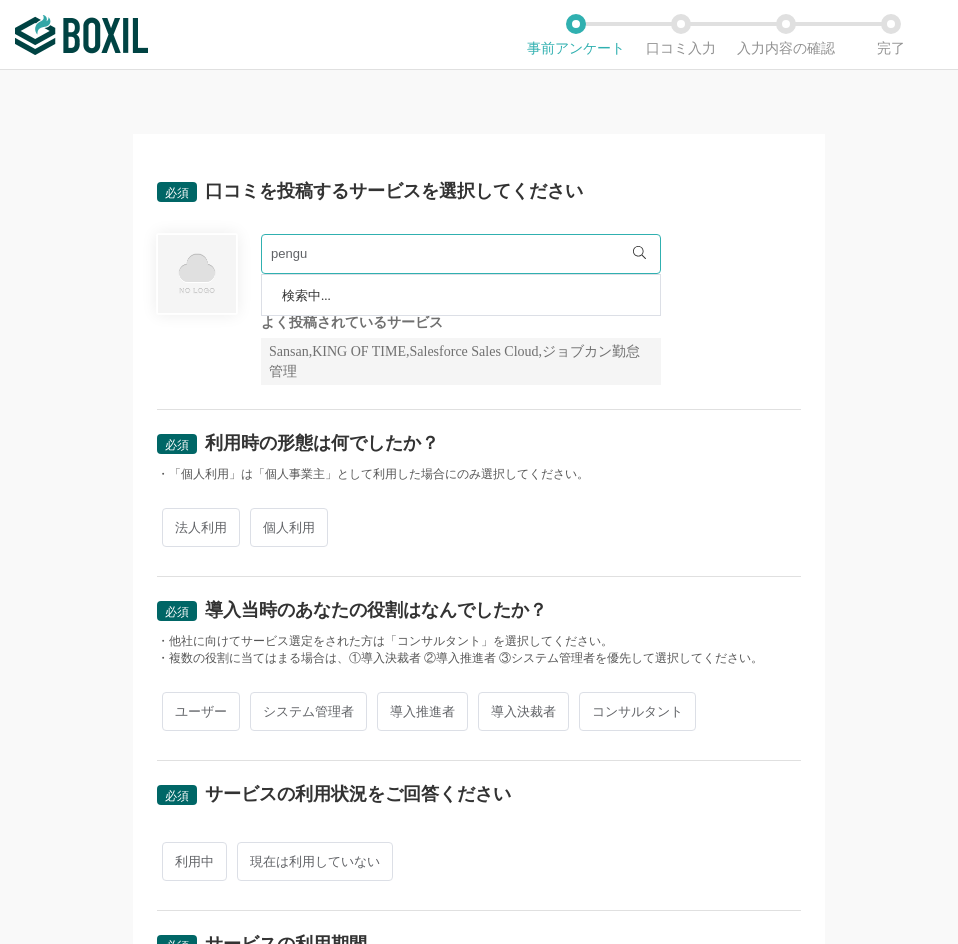 type on "pengu" 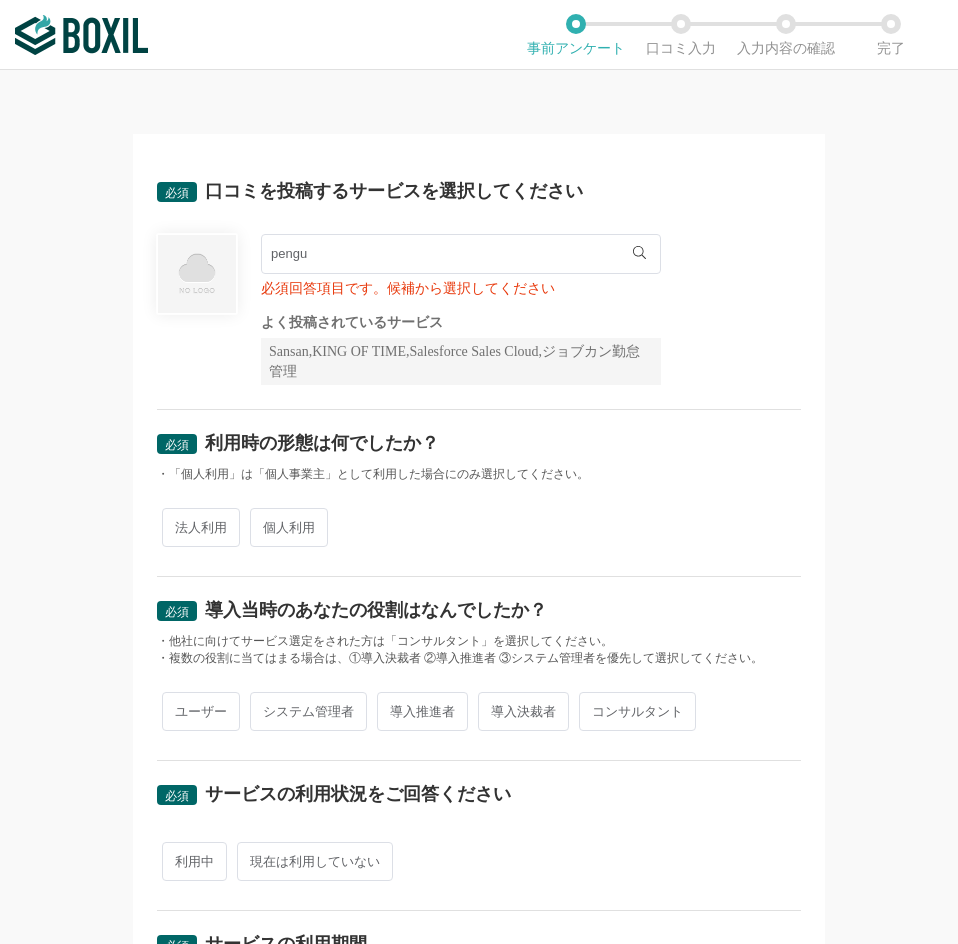 click on "pengu" at bounding box center (461, 254) 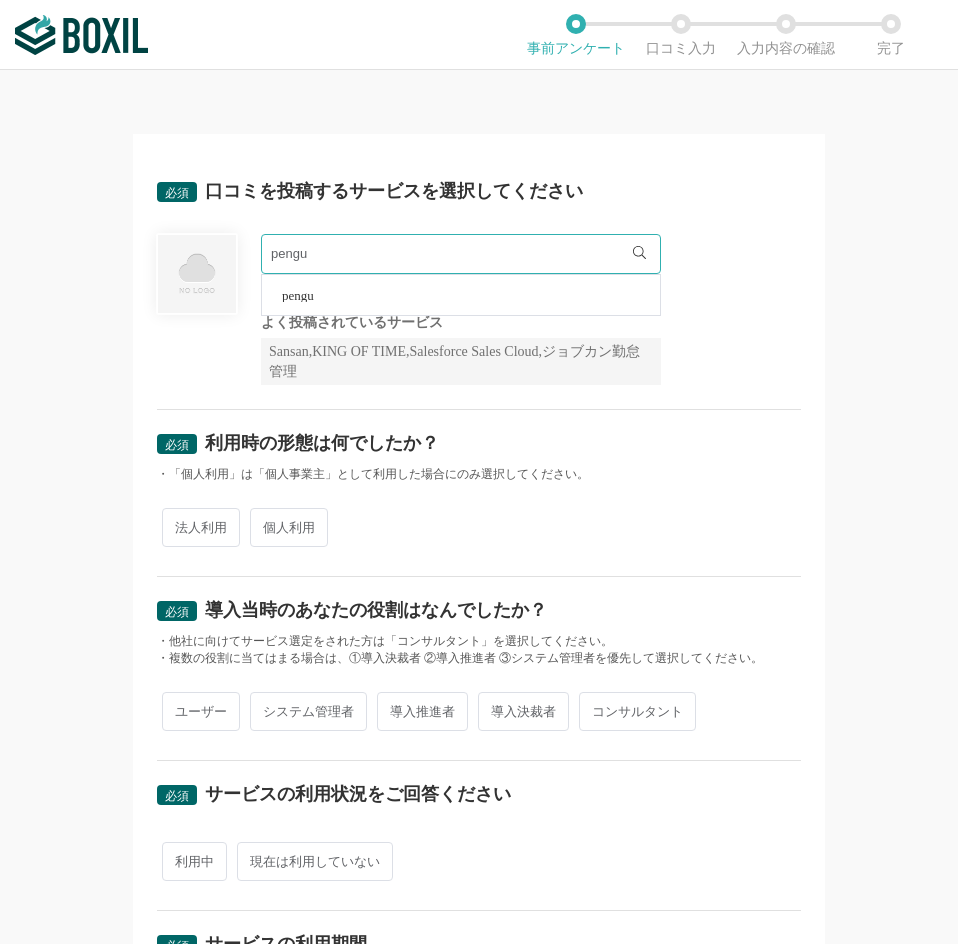click on "pengu" at bounding box center [298, 295] 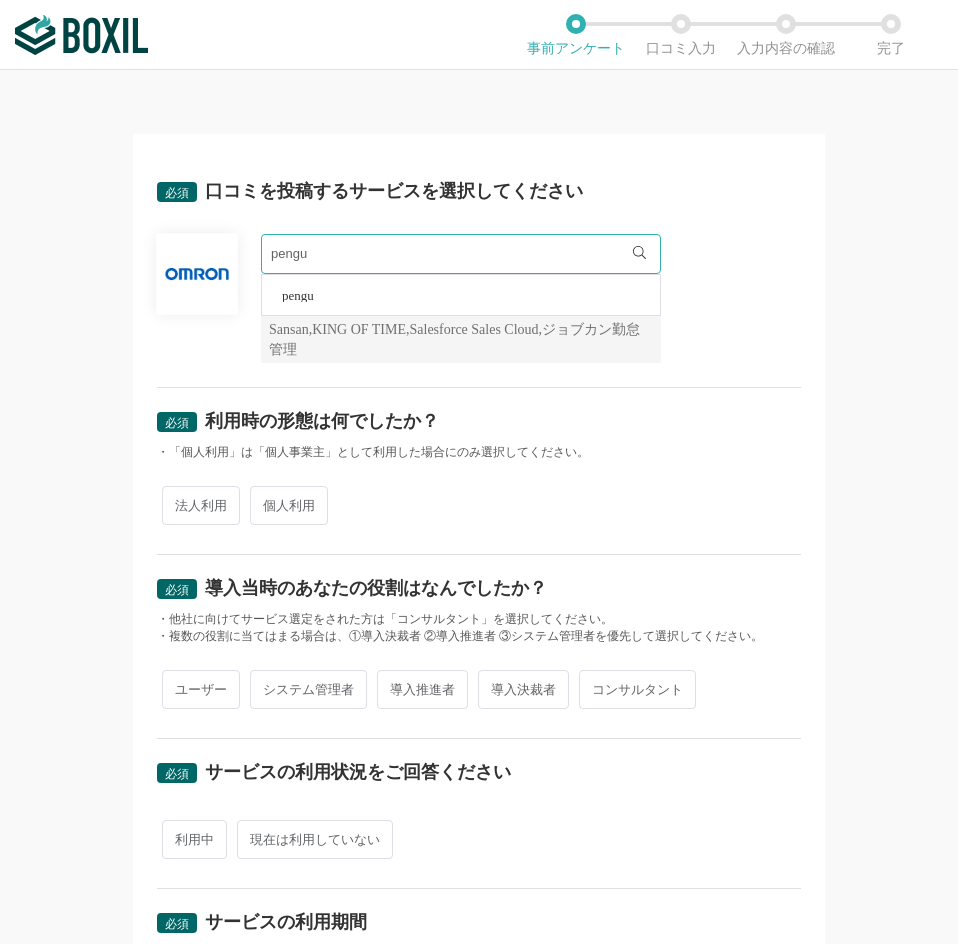 click on "必須 利用時の形態は何でしたか？" at bounding box center (479, 428) 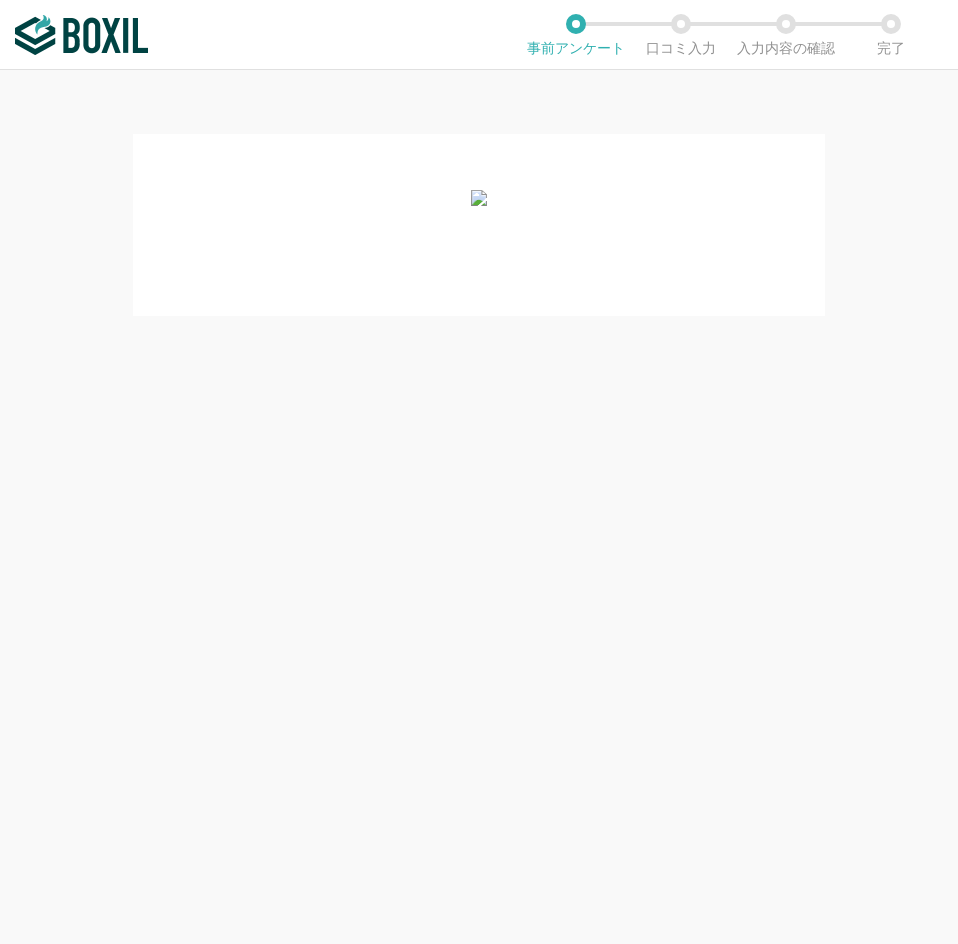 scroll, scrollTop: 0, scrollLeft: 0, axis: both 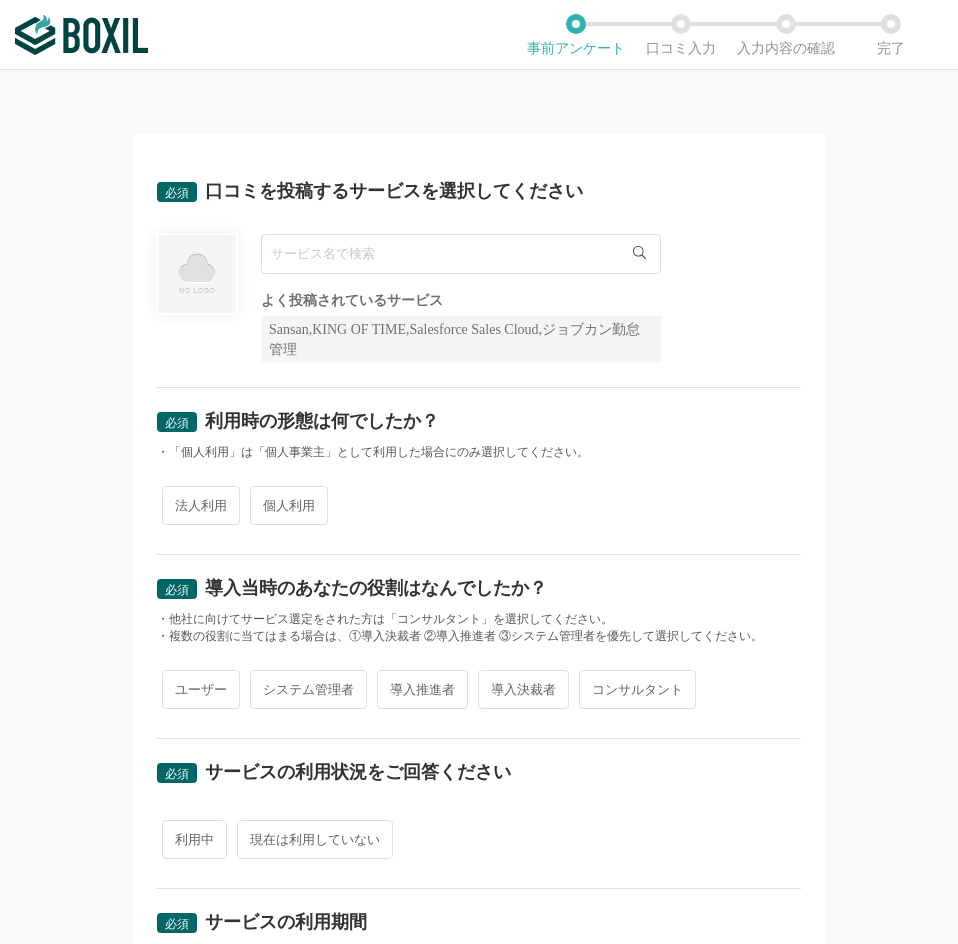click at bounding box center (461, 254) 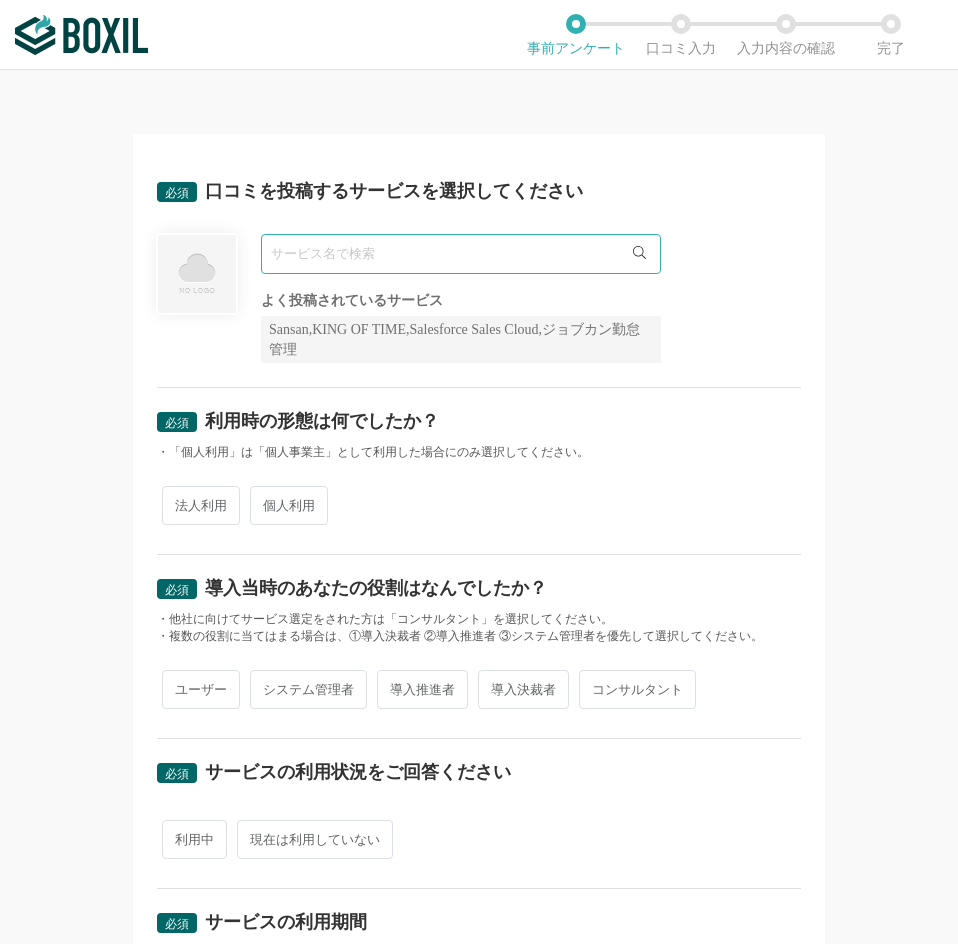 paste on "pengu" 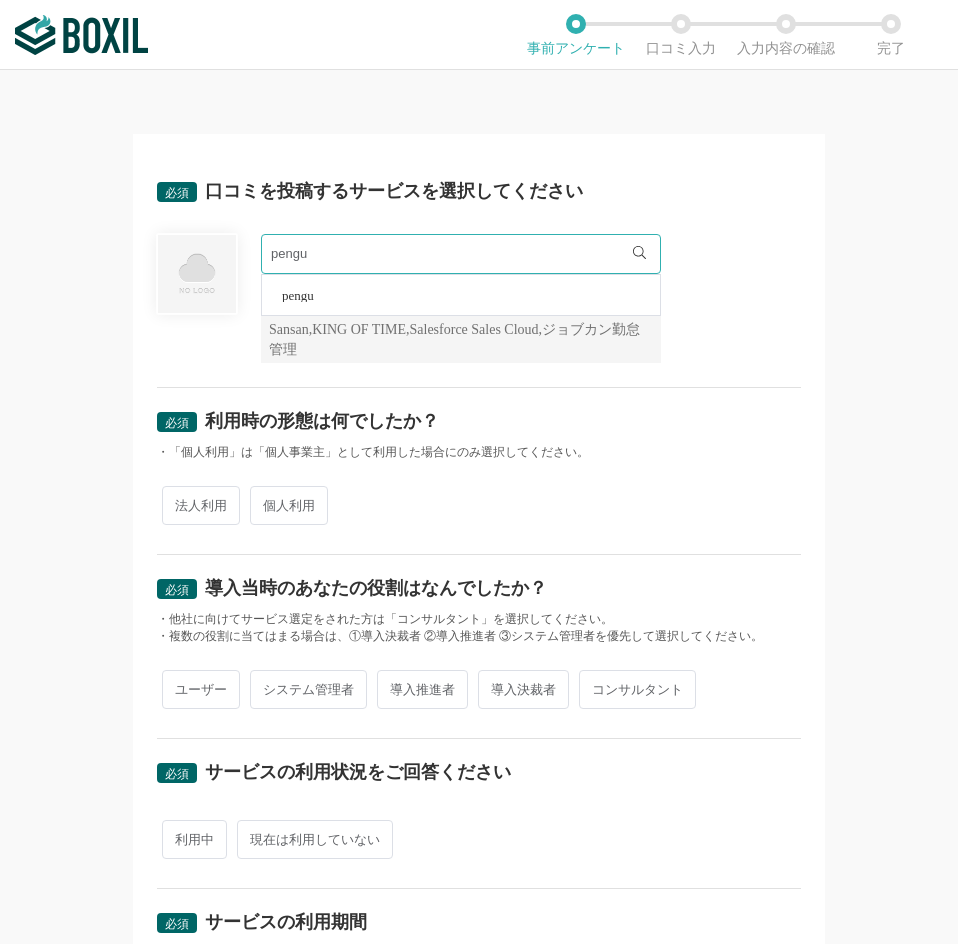 type on "pengu" 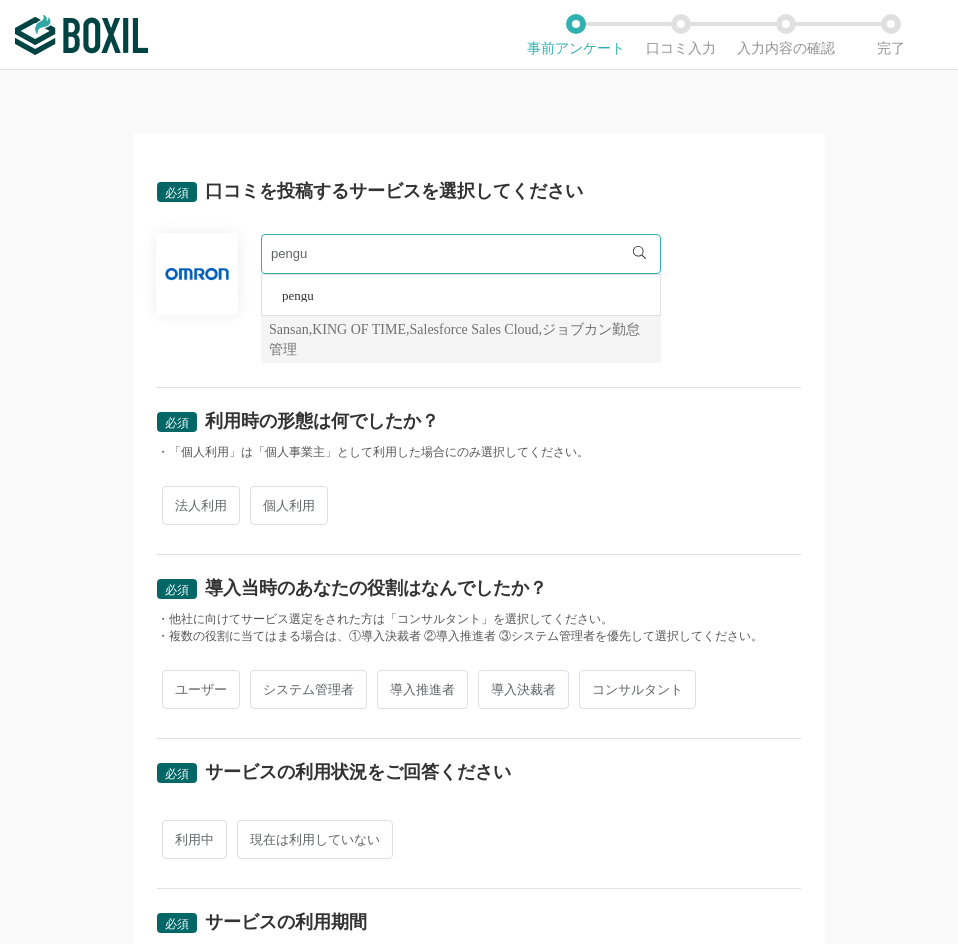scroll, scrollTop: 100, scrollLeft: 0, axis: vertical 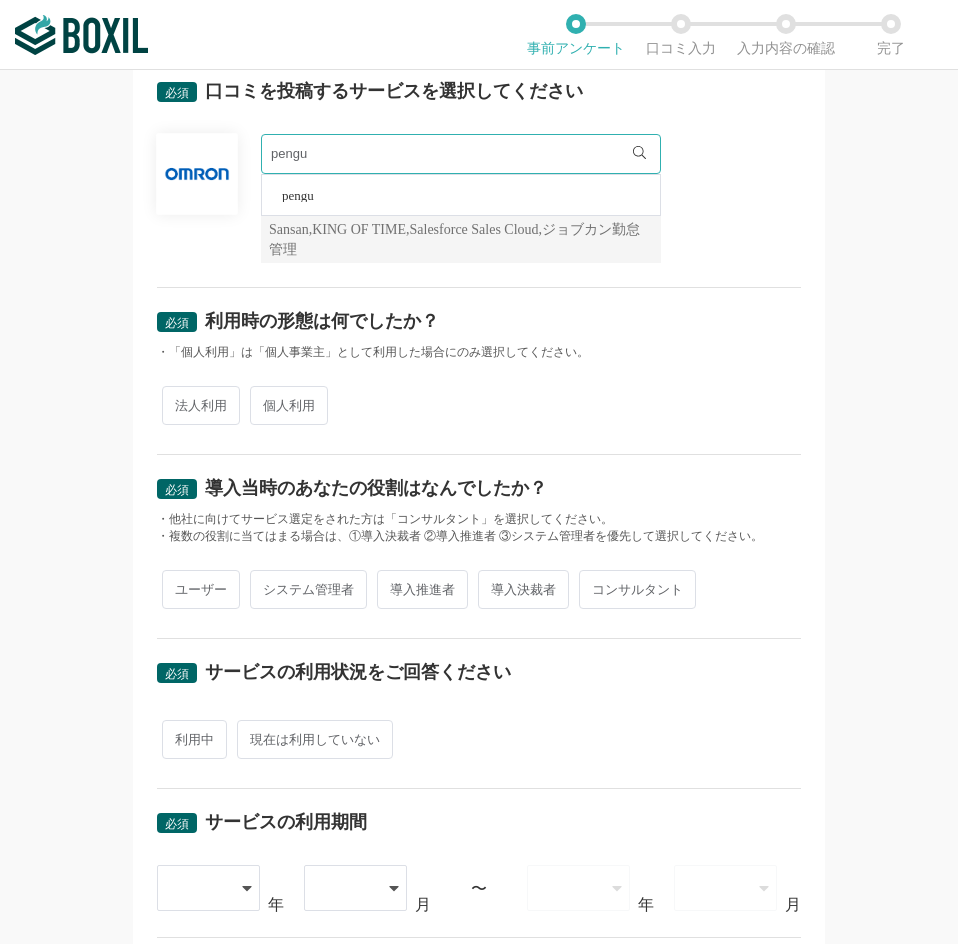 click on "法人利用" at bounding box center (201, 405) 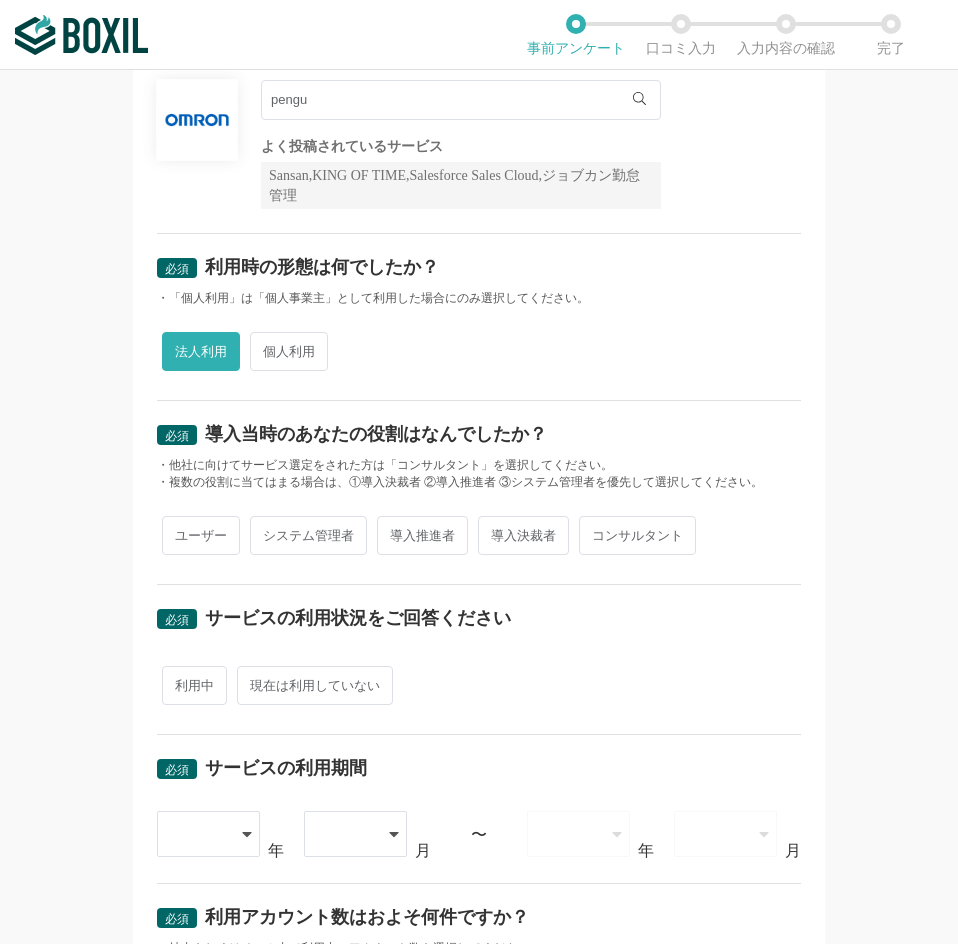 scroll, scrollTop: 200, scrollLeft: 0, axis: vertical 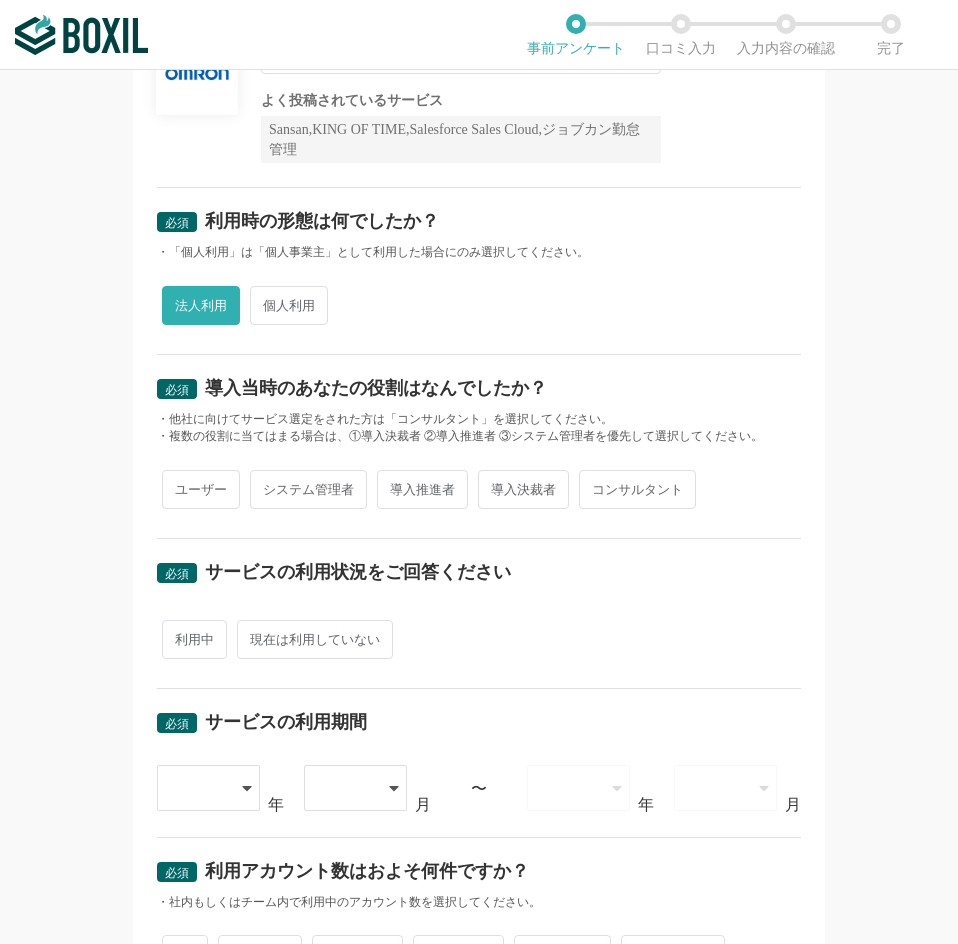 click on "ユーザー" at bounding box center (201, 489) 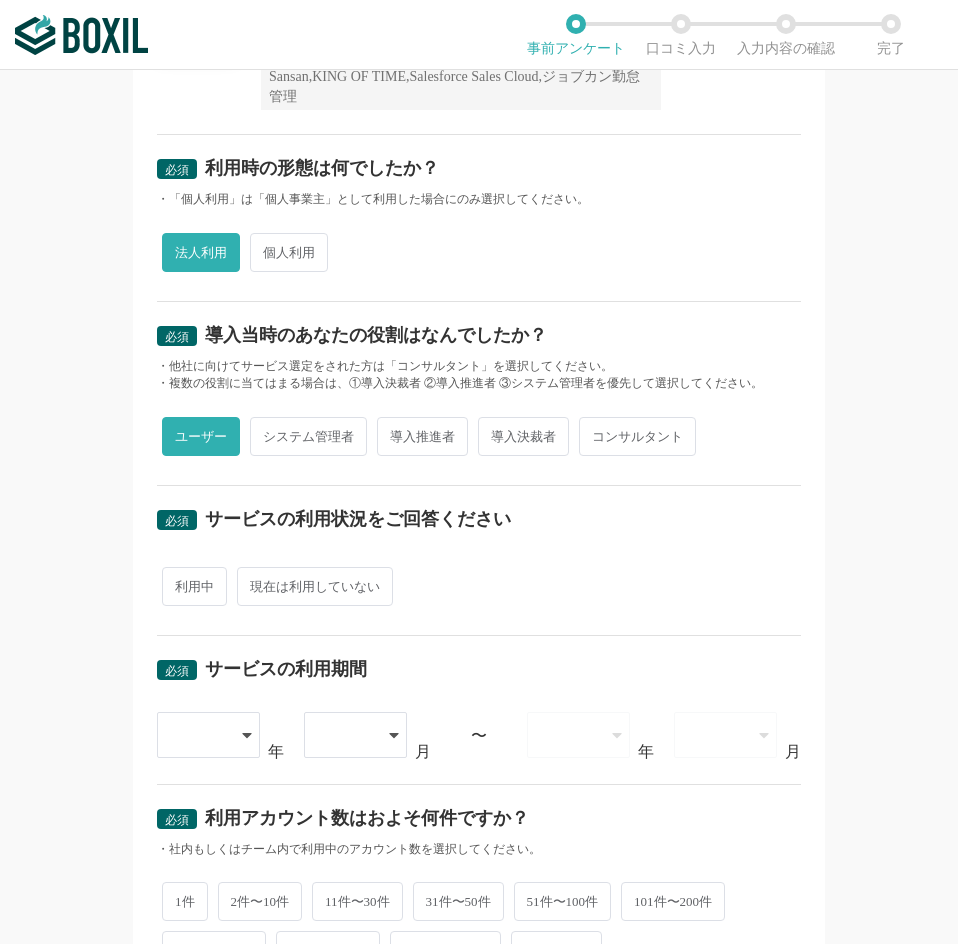 scroll, scrollTop: 300, scrollLeft: 0, axis: vertical 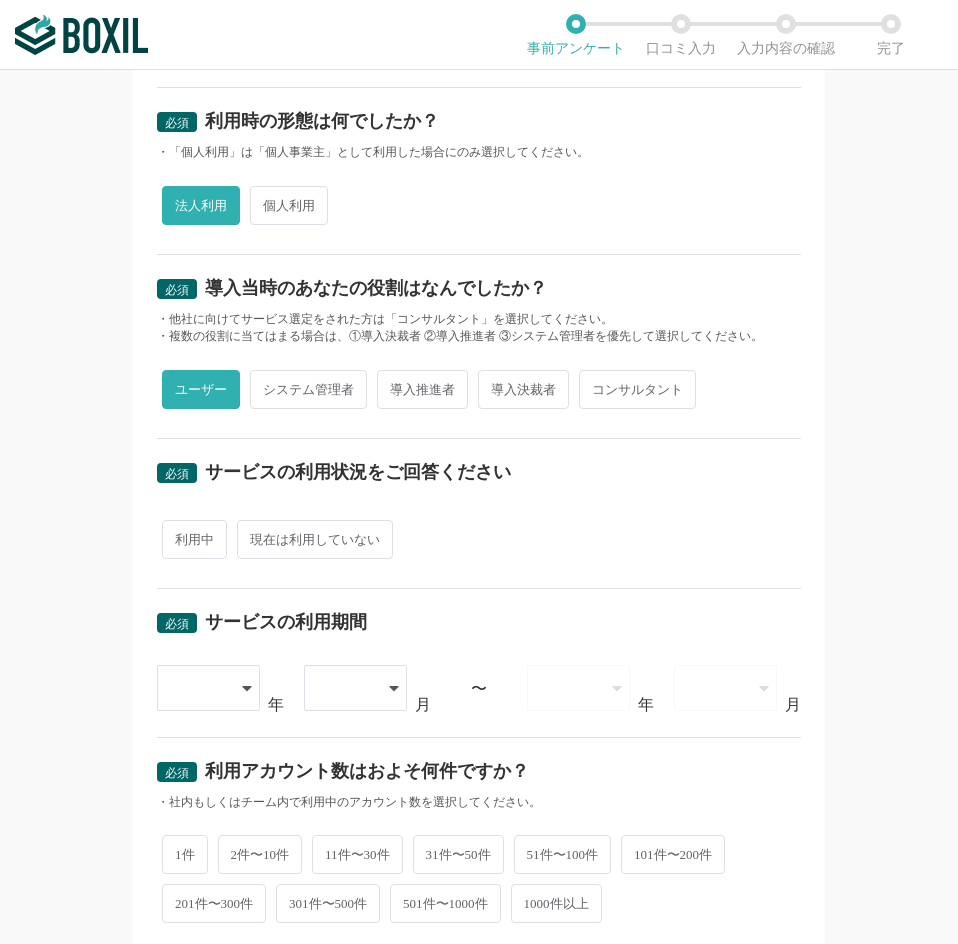 click on "利用中" at bounding box center (194, 539) 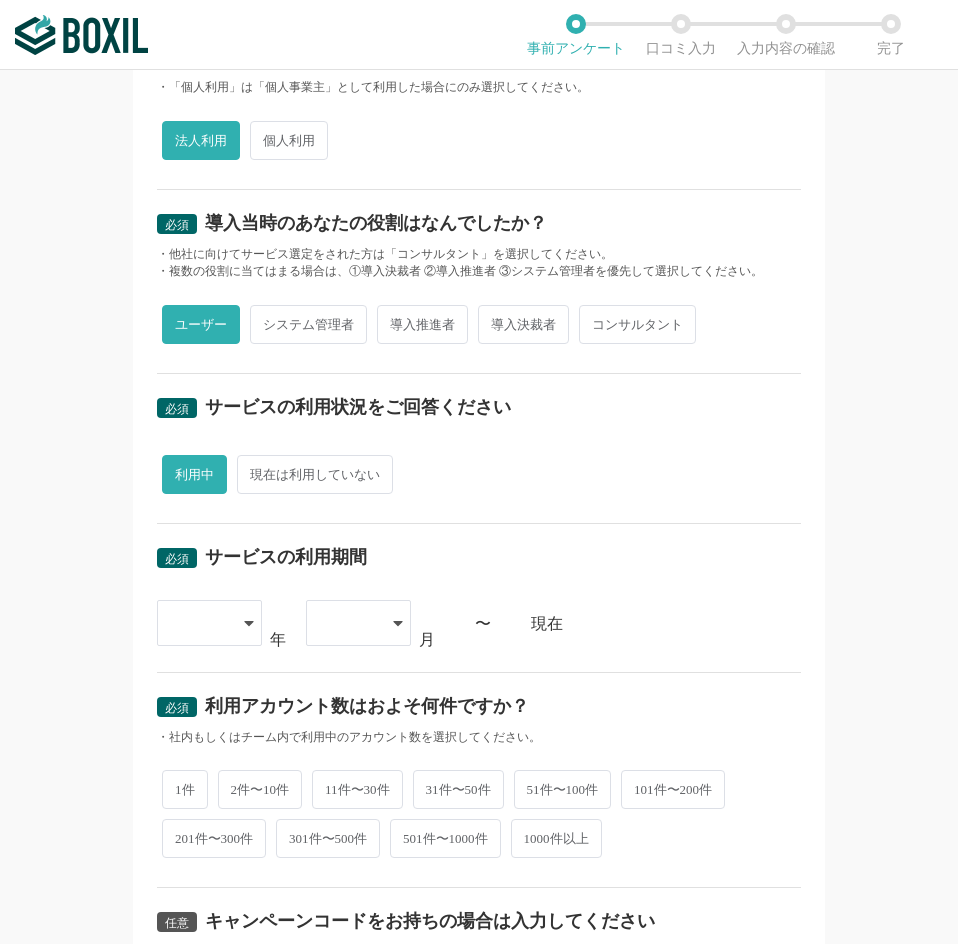 scroll, scrollTop: 400, scrollLeft: 0, axis: vertical 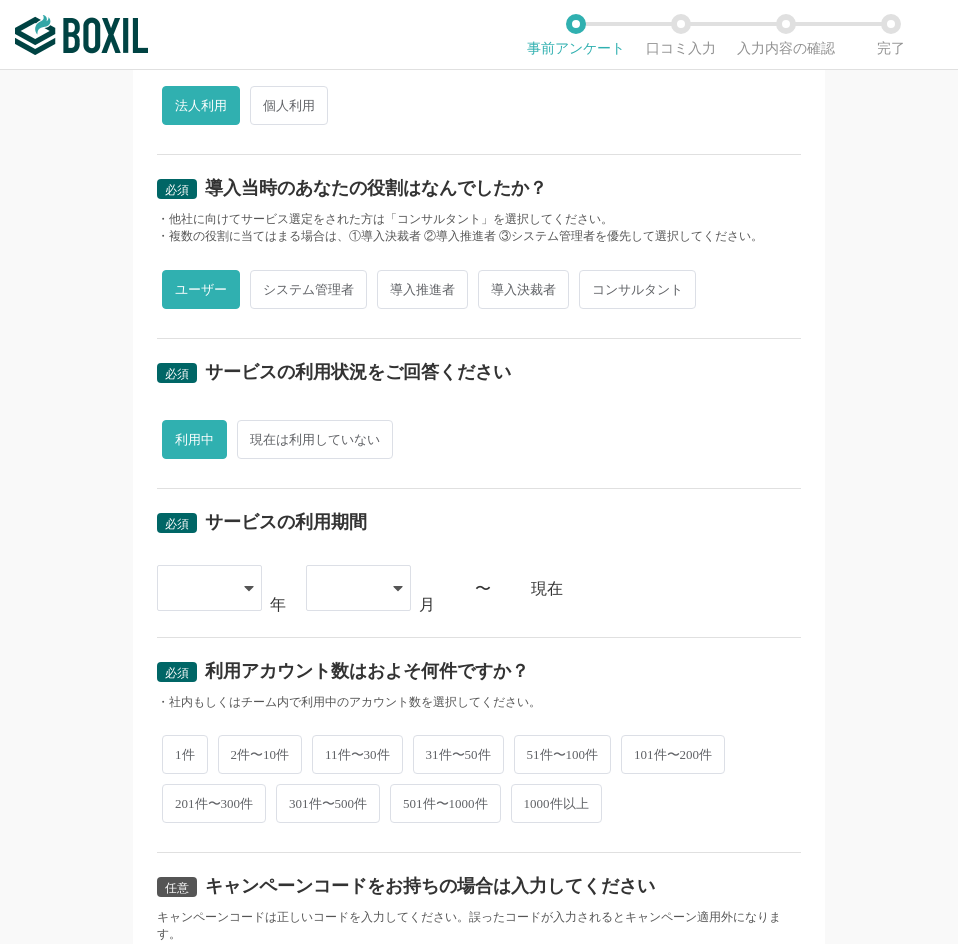 click at bounding box center (199, 588) 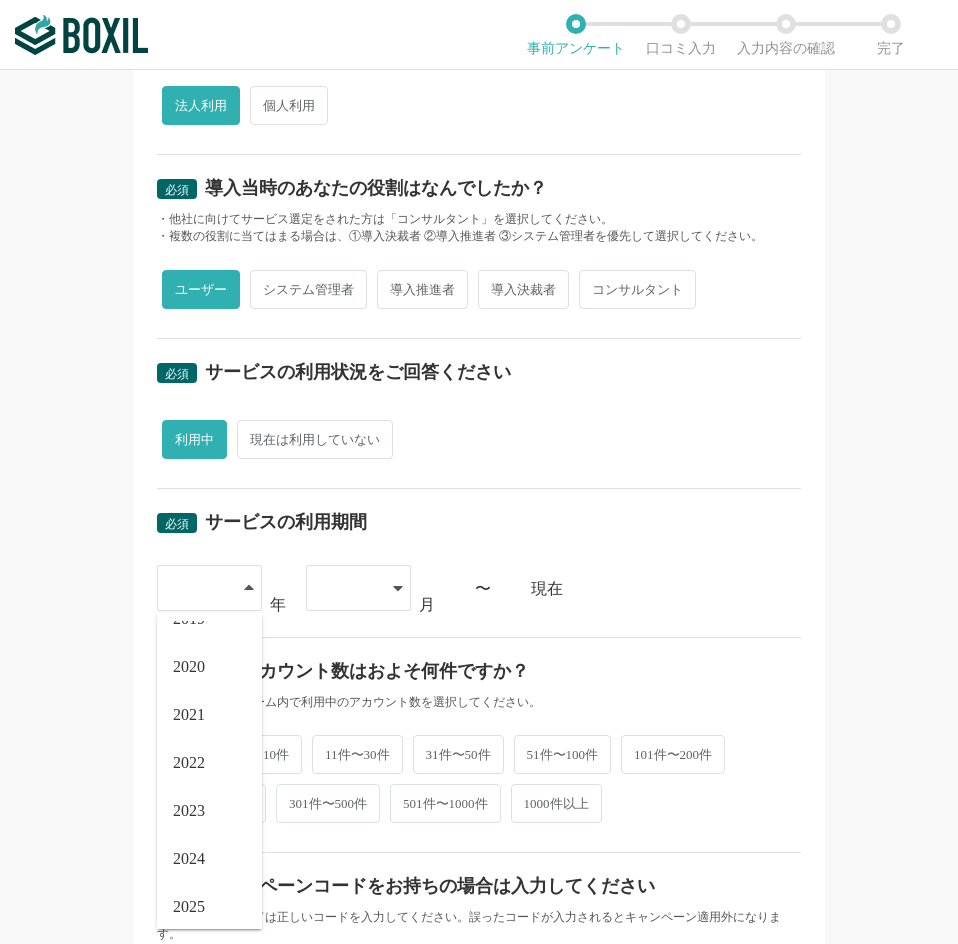 scroll, scrollTop: 228, scrollLeft: 0, axis: vertical 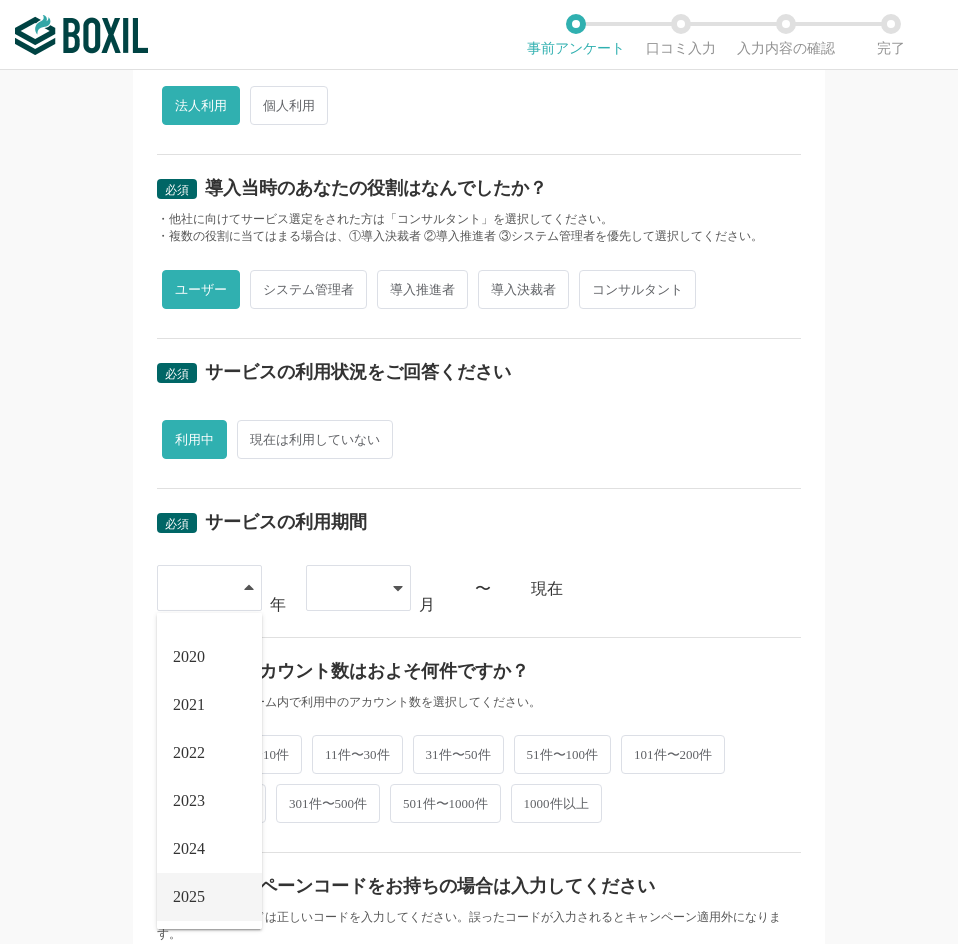 click on "2025" at bounding box center (189, 897) 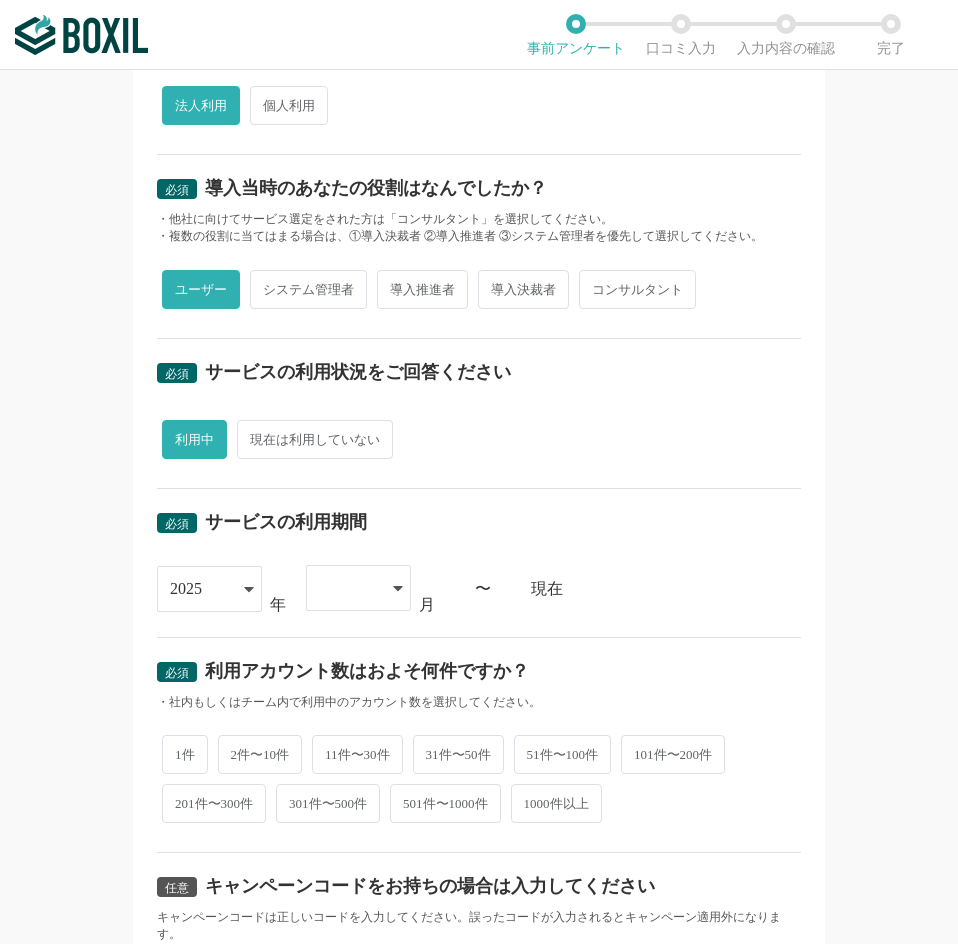 click at bounding box center (348, 588) 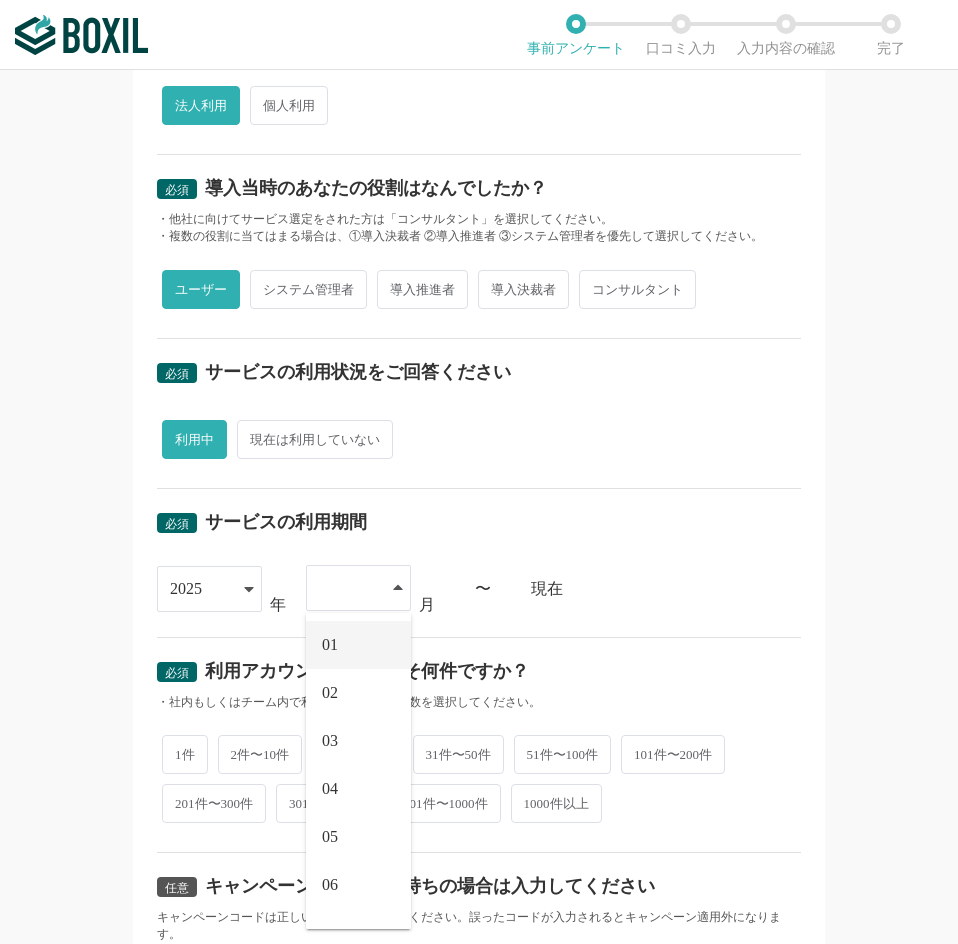 click on "01" at bounding box center (358, 645) 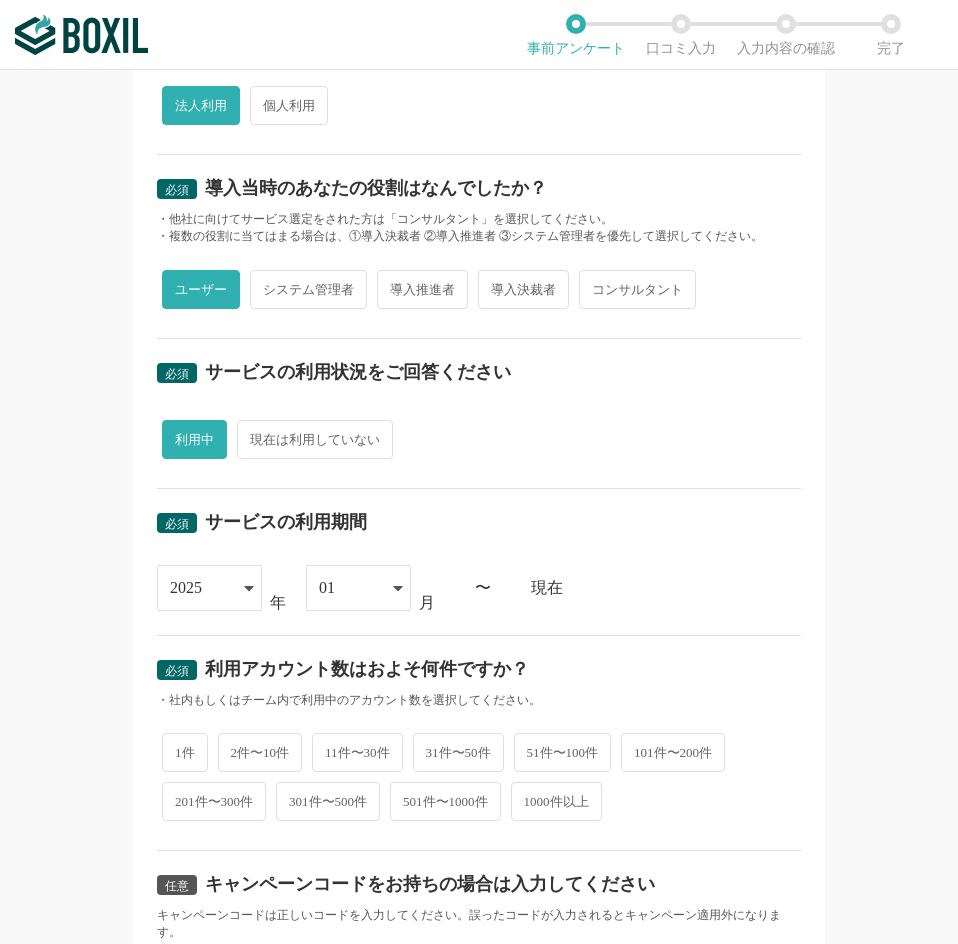 click on "必須 サービスの利用期間 [DATE] [DATE] [DATE] [DATE] [DATE] [DATE] [DATE] [DATE] [DATE] [DATE] [DATE] [DATE] 01 01 02 03 04 05 06 07 月 〜 現在" at bounding box center [479, 562] 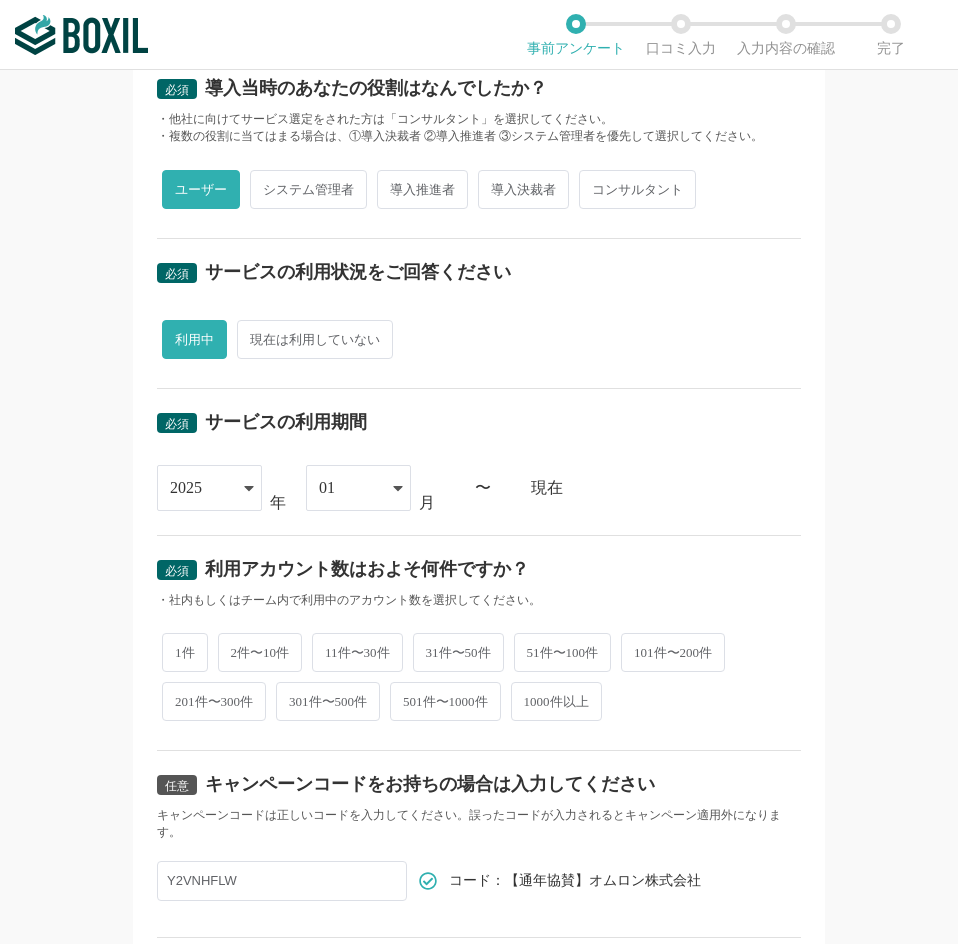 scroll, scrollTop: 600, scrollLeft: 0, axis: vertical 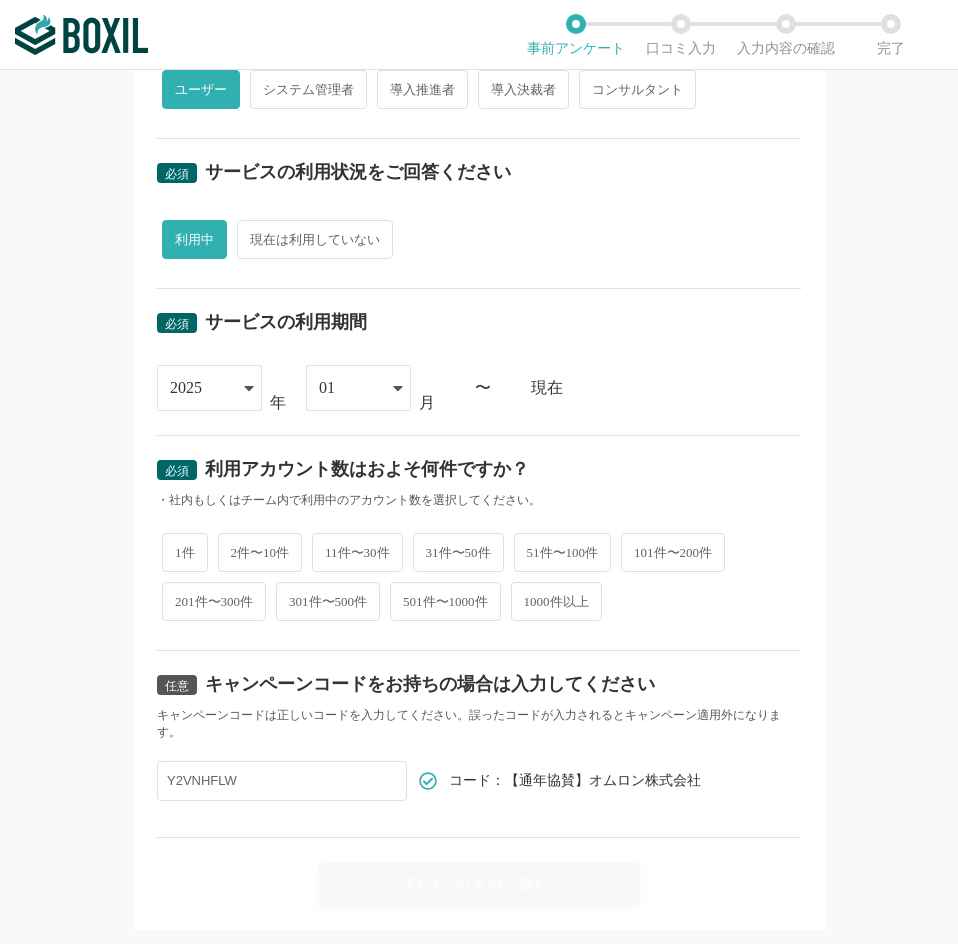 click on "2件〜10件" at bounding box center (260, 552) 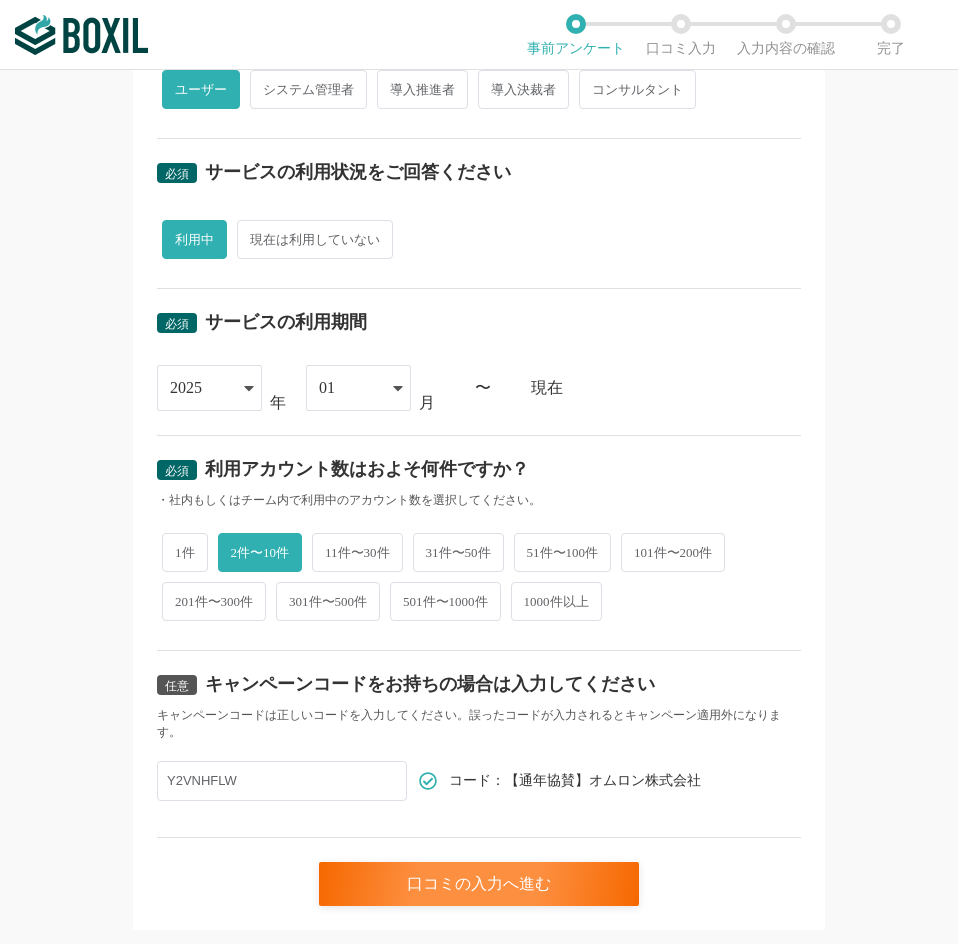 scroll, scrollTop: 650, scrollLeft: 0, axis: vertical 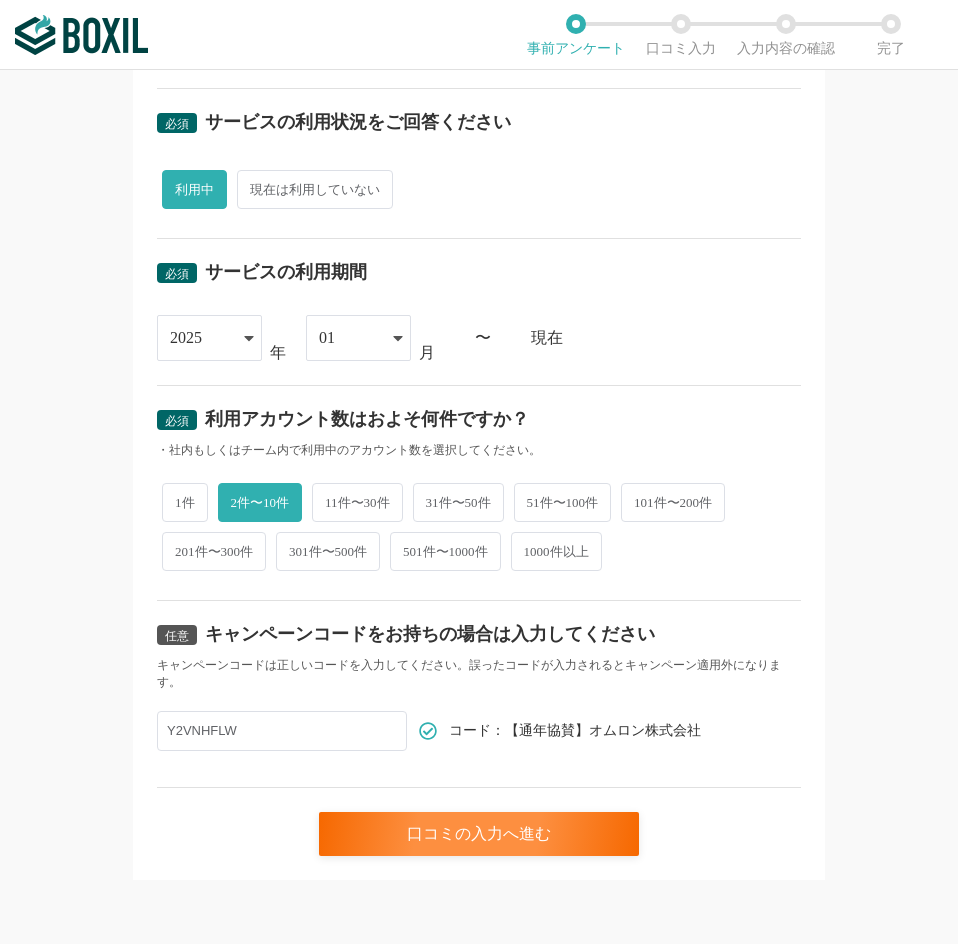 click on "Y2VNHFLW" at bounding box center [282, 731] 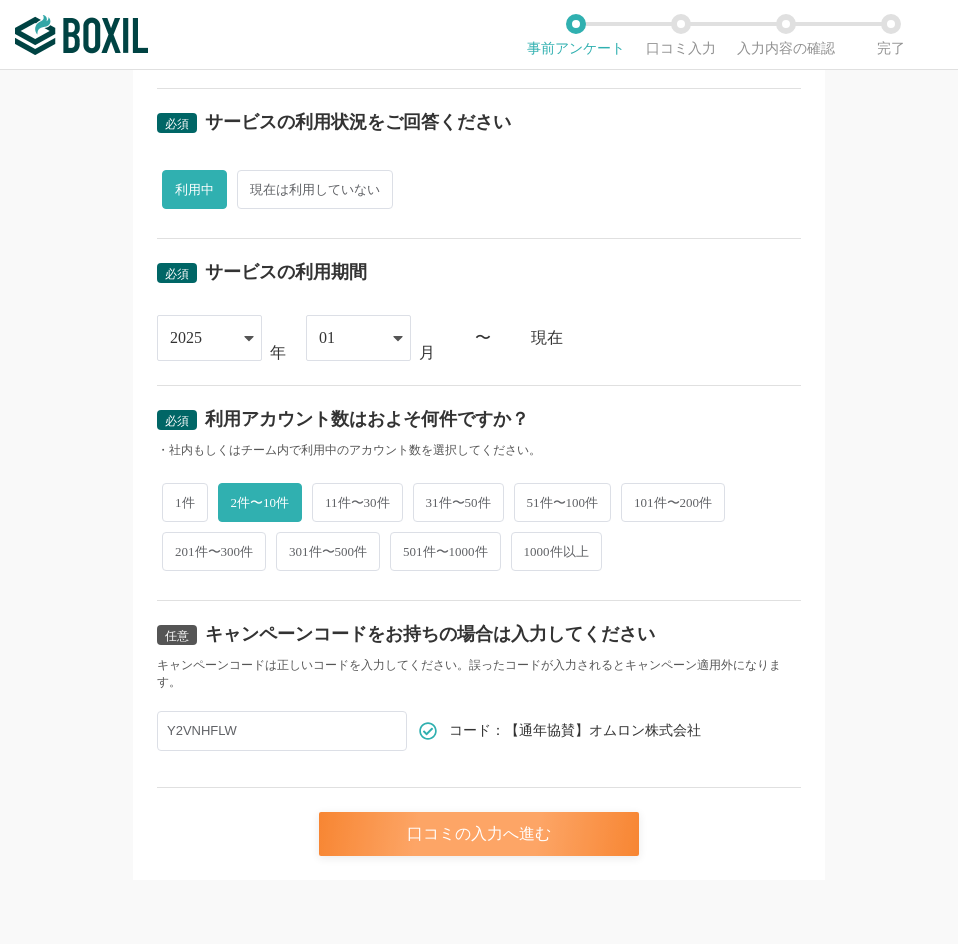 click on "口コミの入力へ進む" at bounding box center [479, 834] 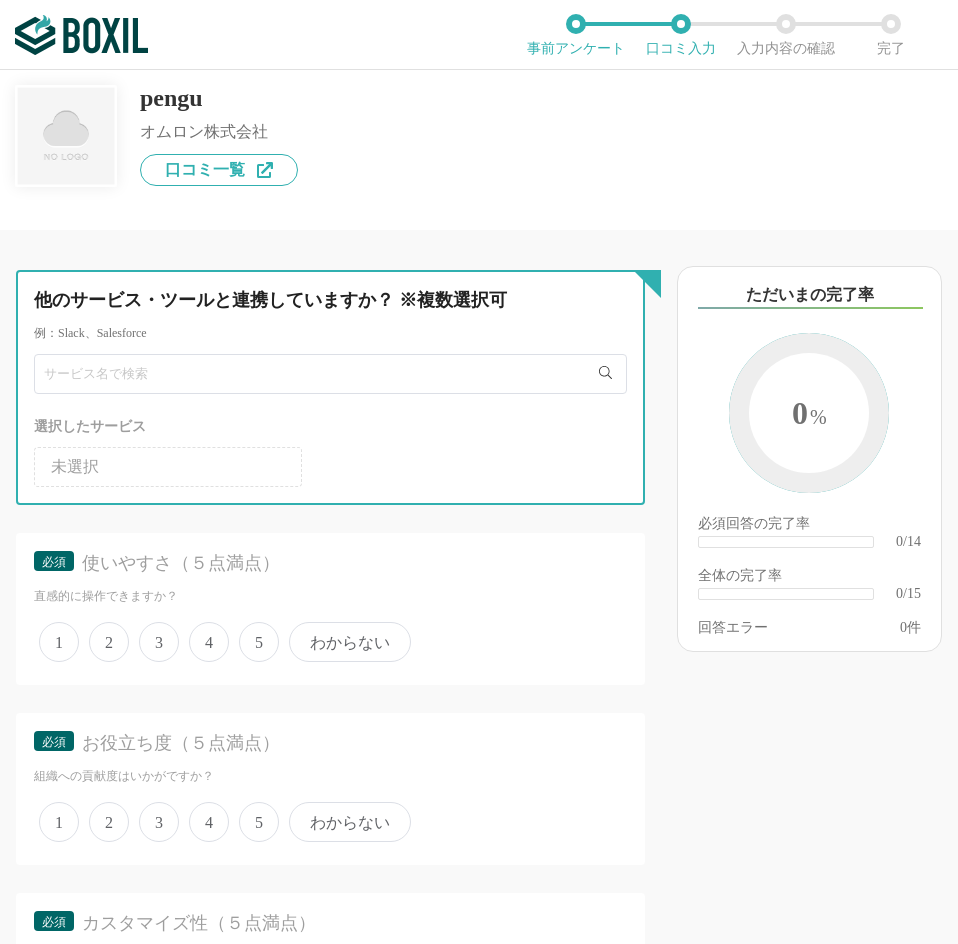 click at bounding box center [330, 374] 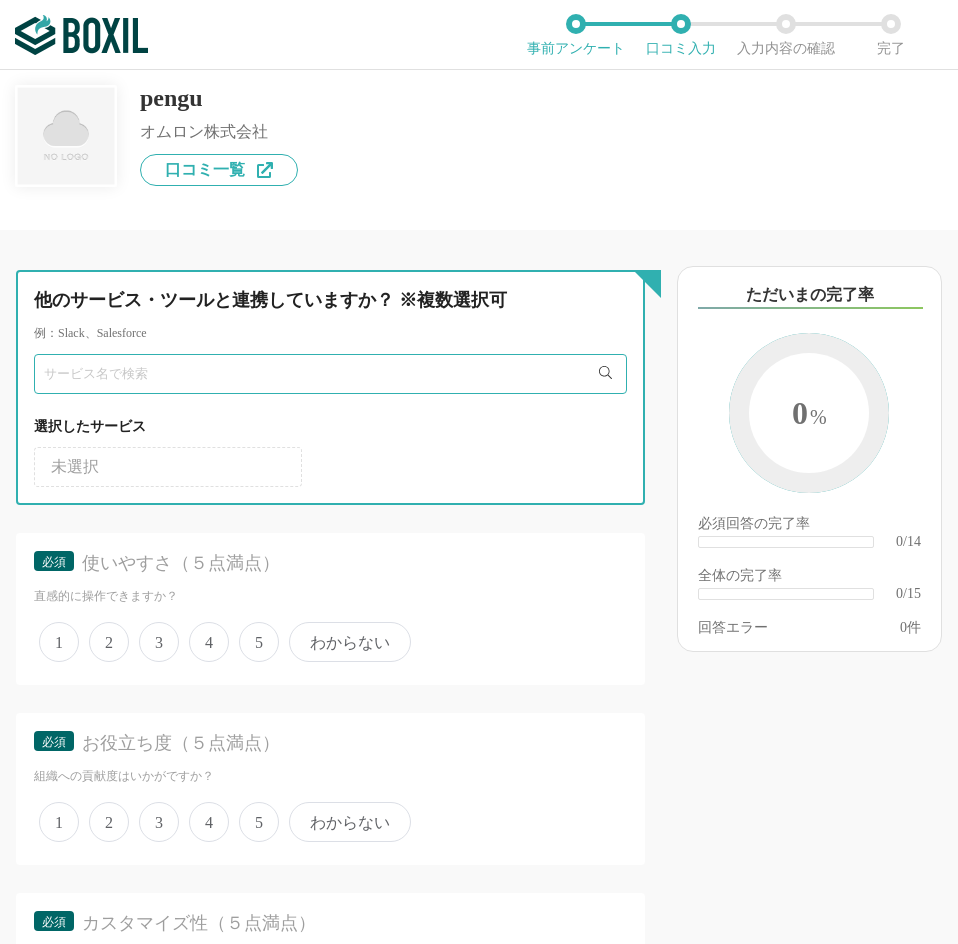 type on "お" 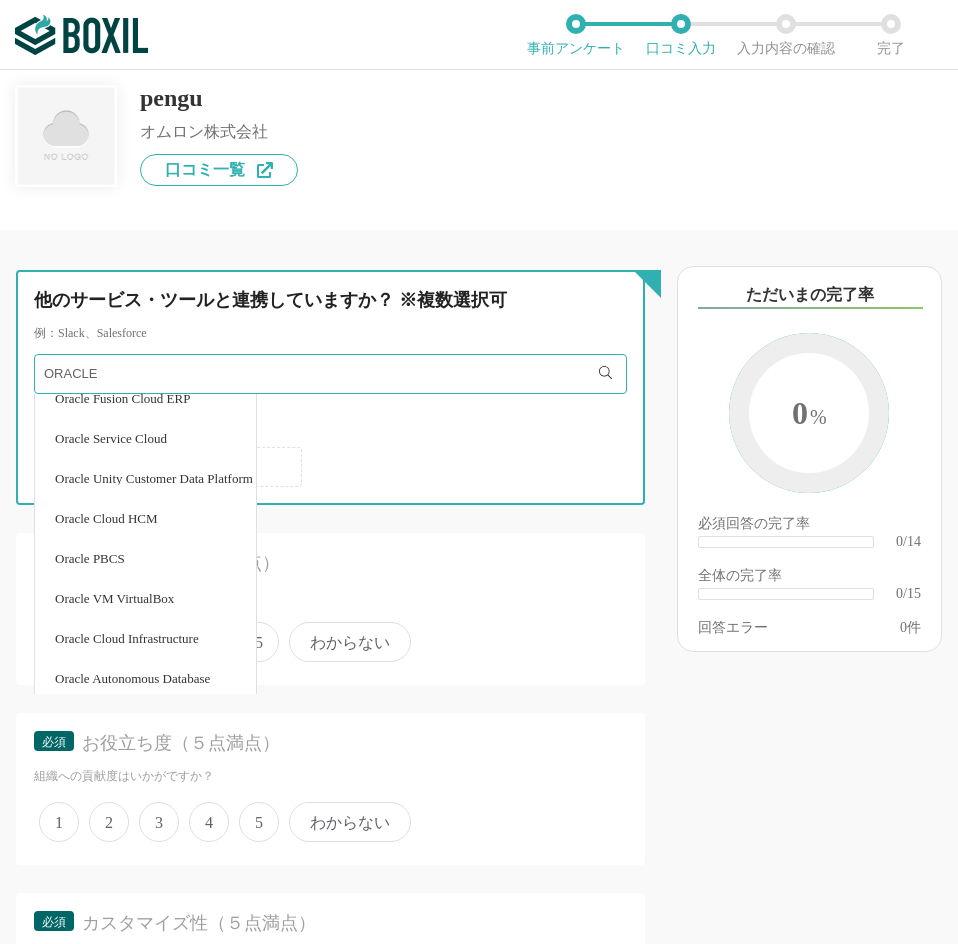 scroll, scrollTop: 342, scrollLeft: 0, axis: vertical 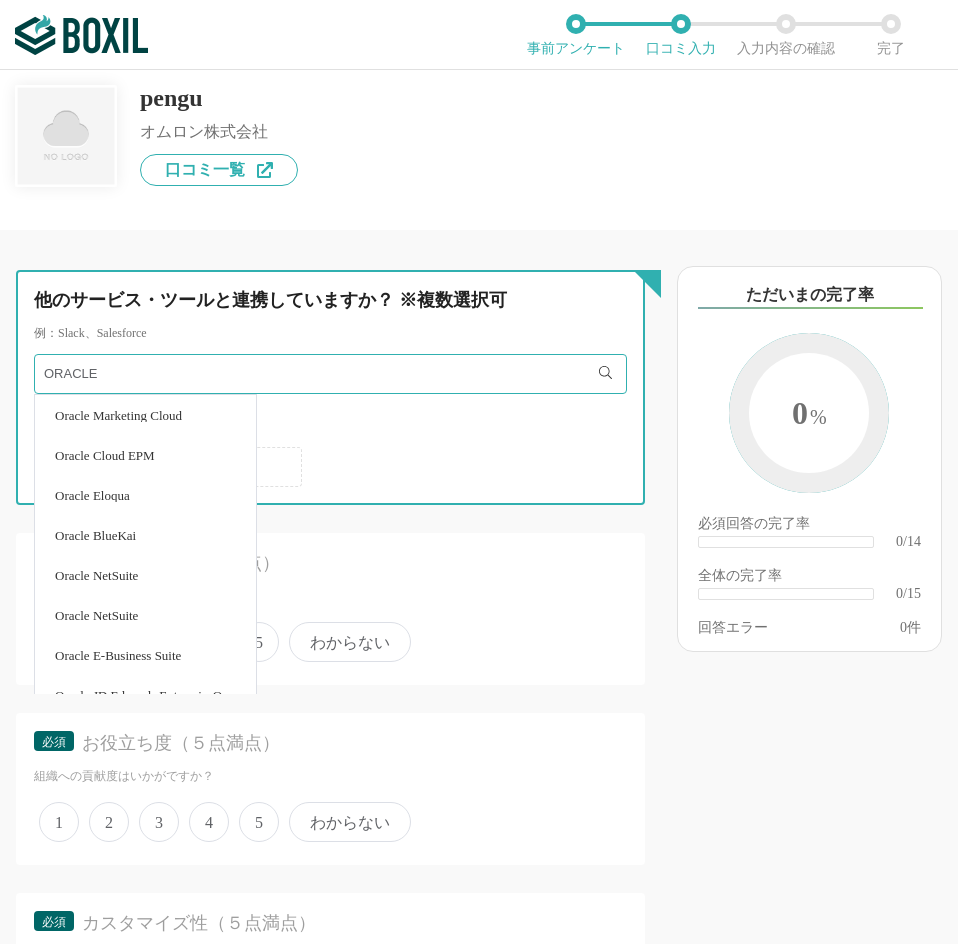 type on "ORACLE" 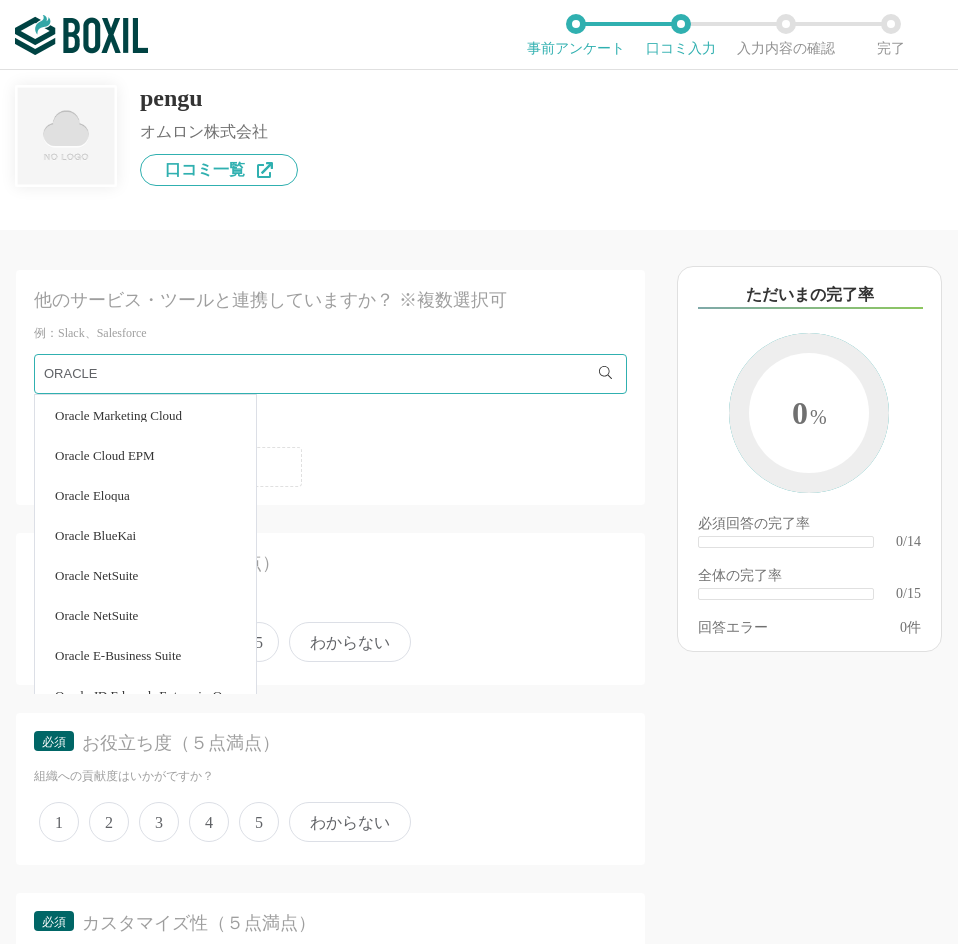 click on "Oracle Cloud EPM" at bounding box center [145, 455] 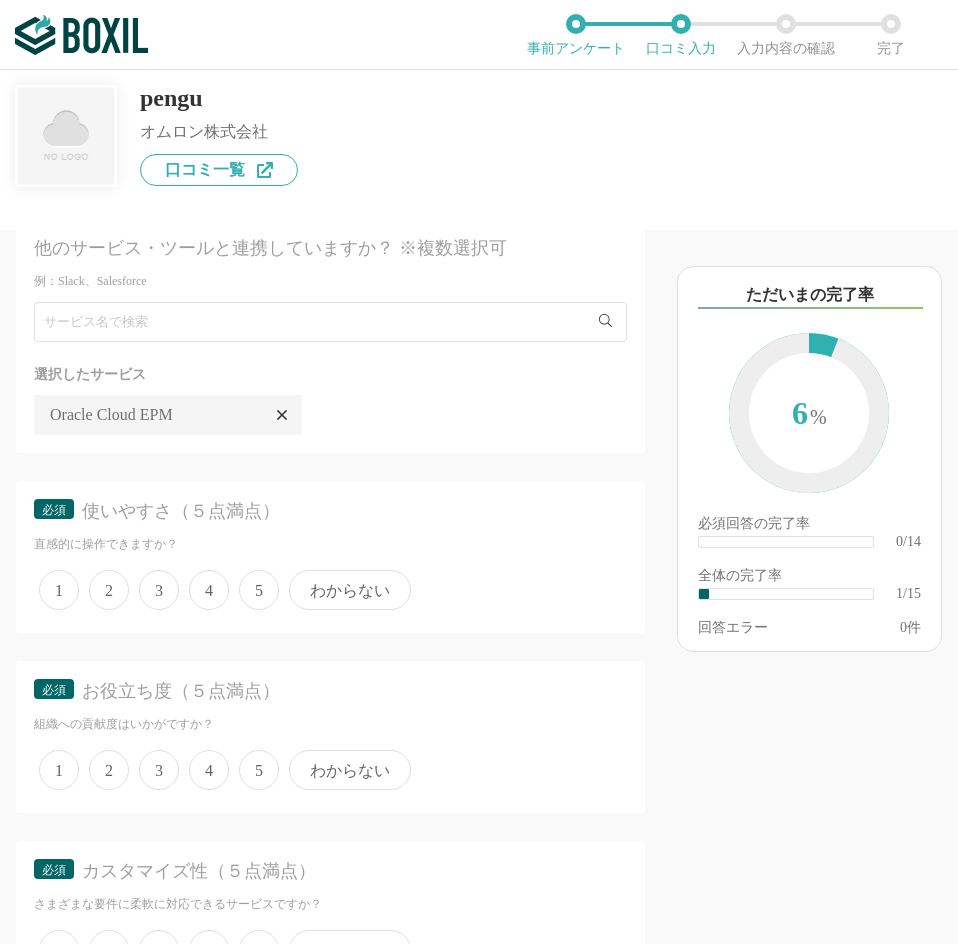 scroll, scrollTop: 100, scrollLeft: 0, axis: vertical 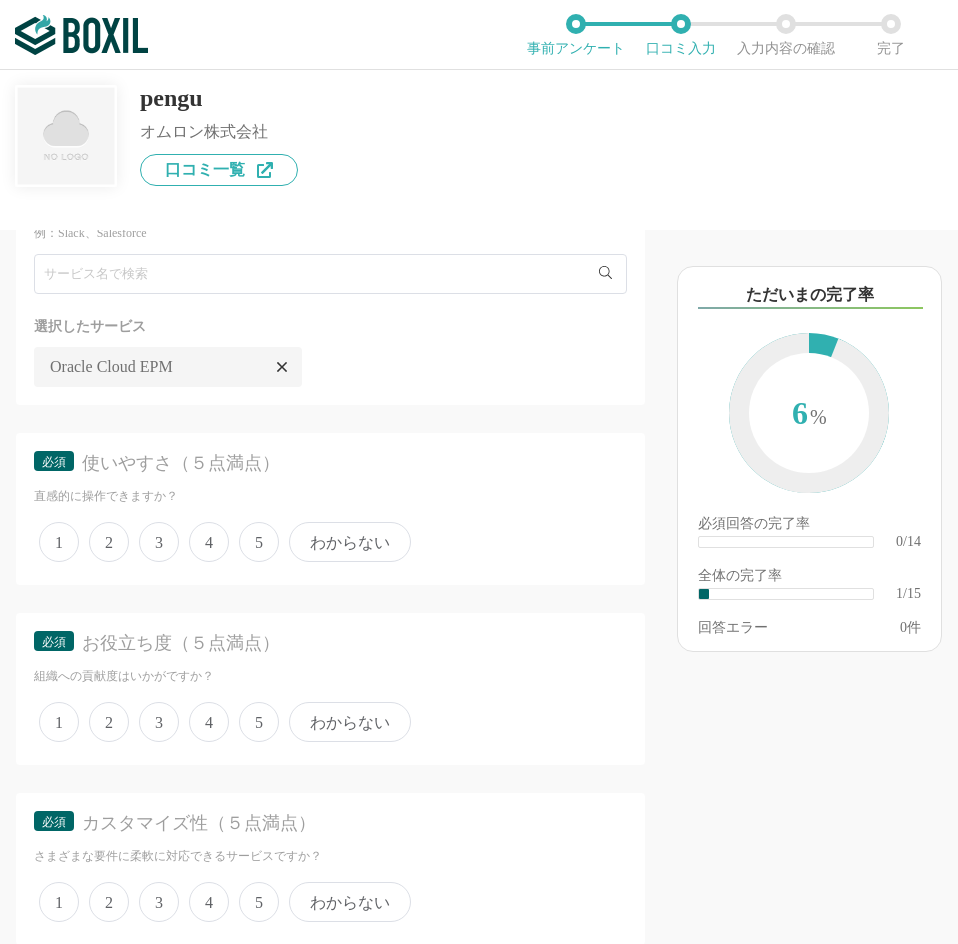 click on "5" at bounding box center [259, 542] 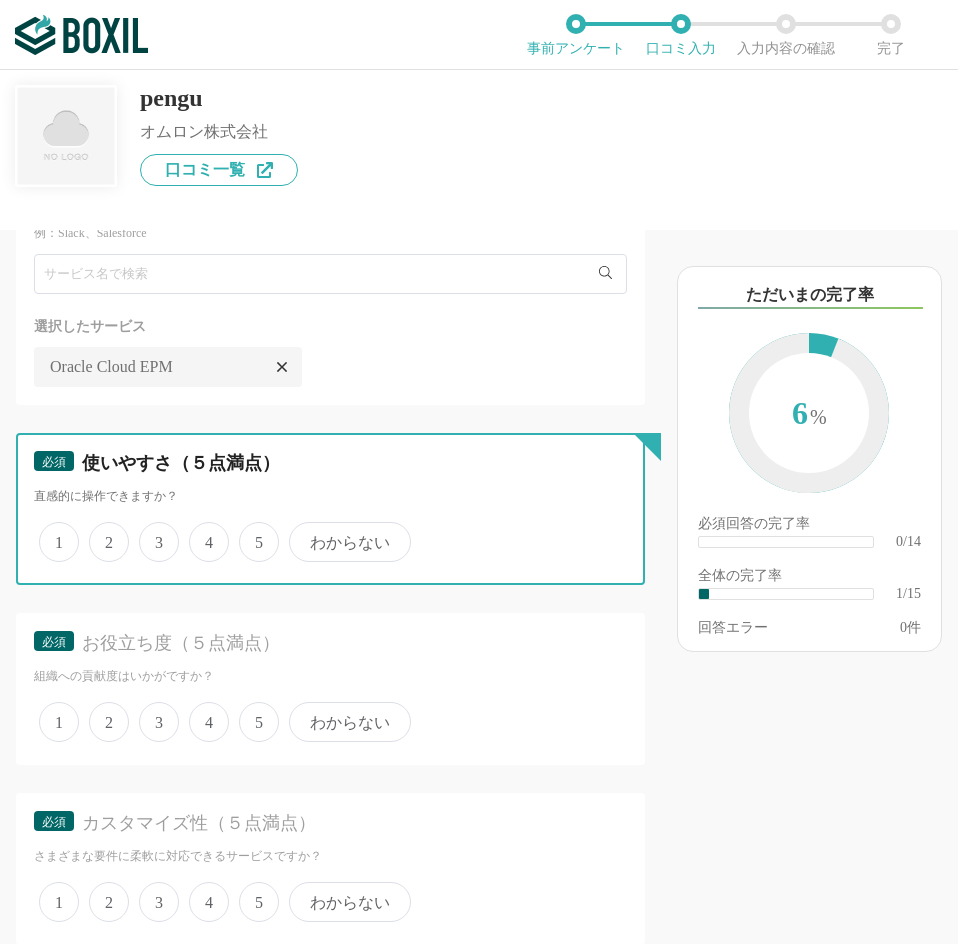 click on "5" at bounding box center [250, 531] 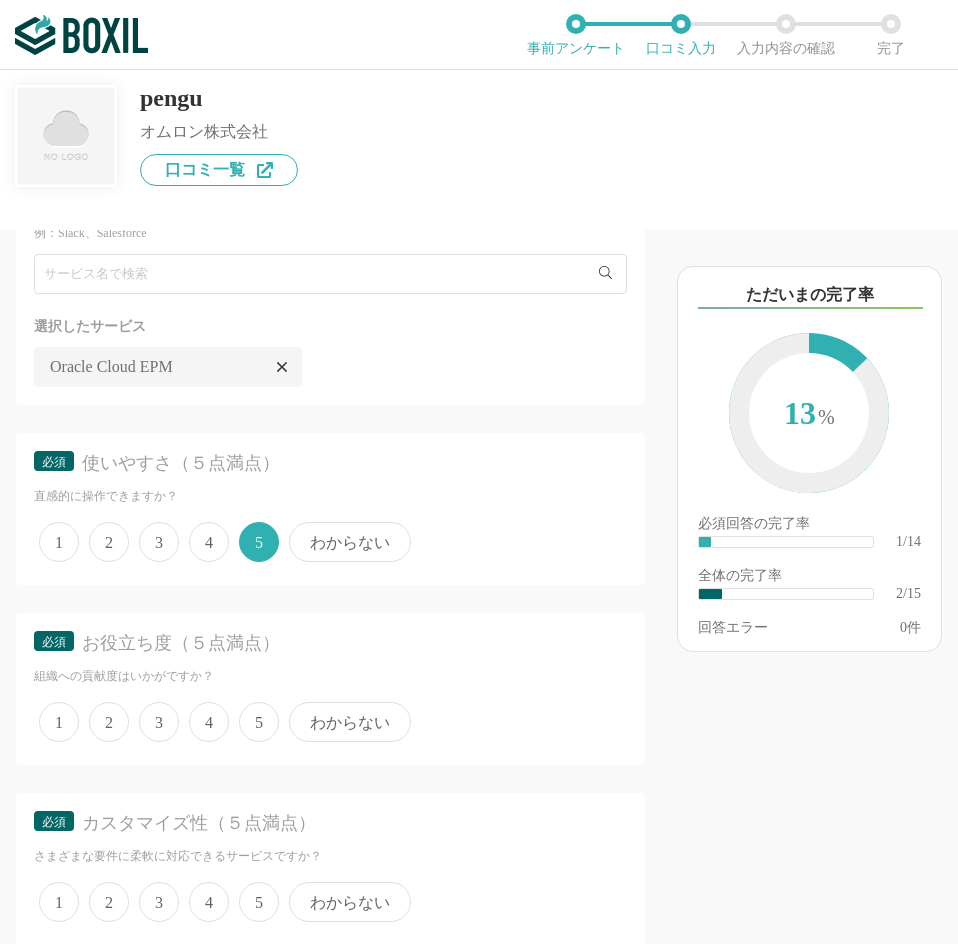 click on "5" at bounding box center (259, 722) 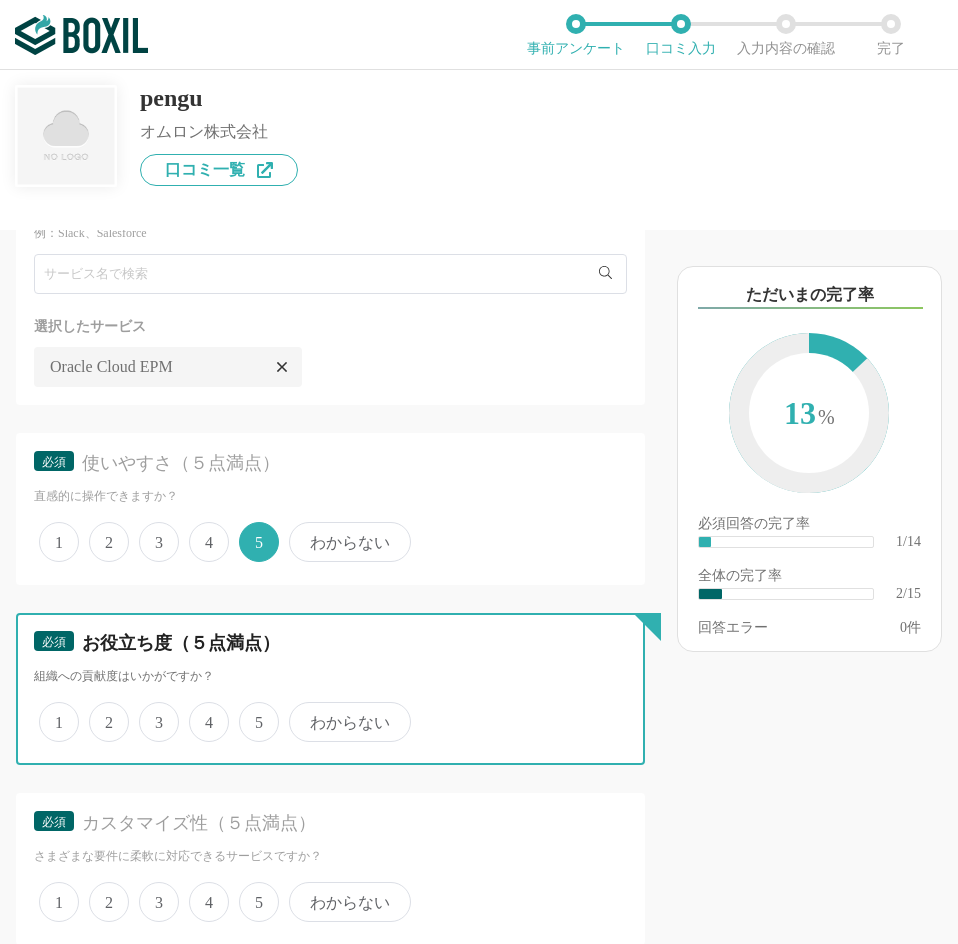 click on "5" at bounding box center (250, 711) 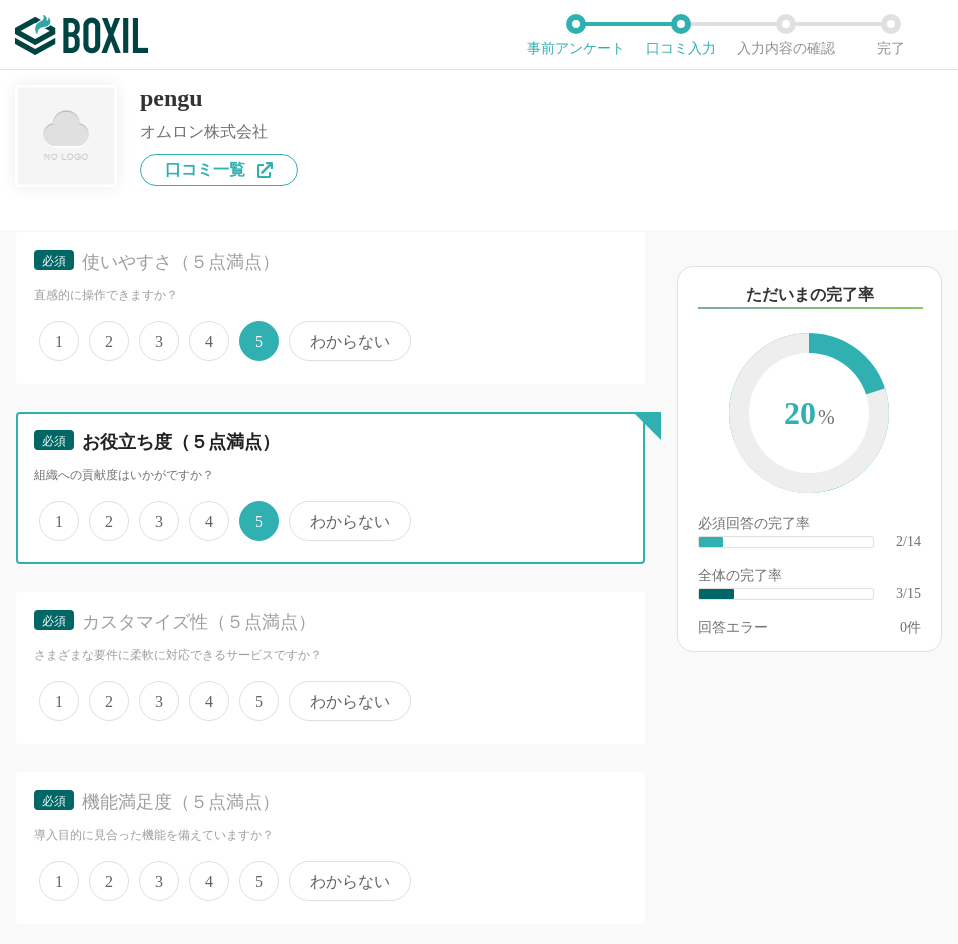 scroll, scrollTop: 400, scrollLeft: 0, axis: vertical 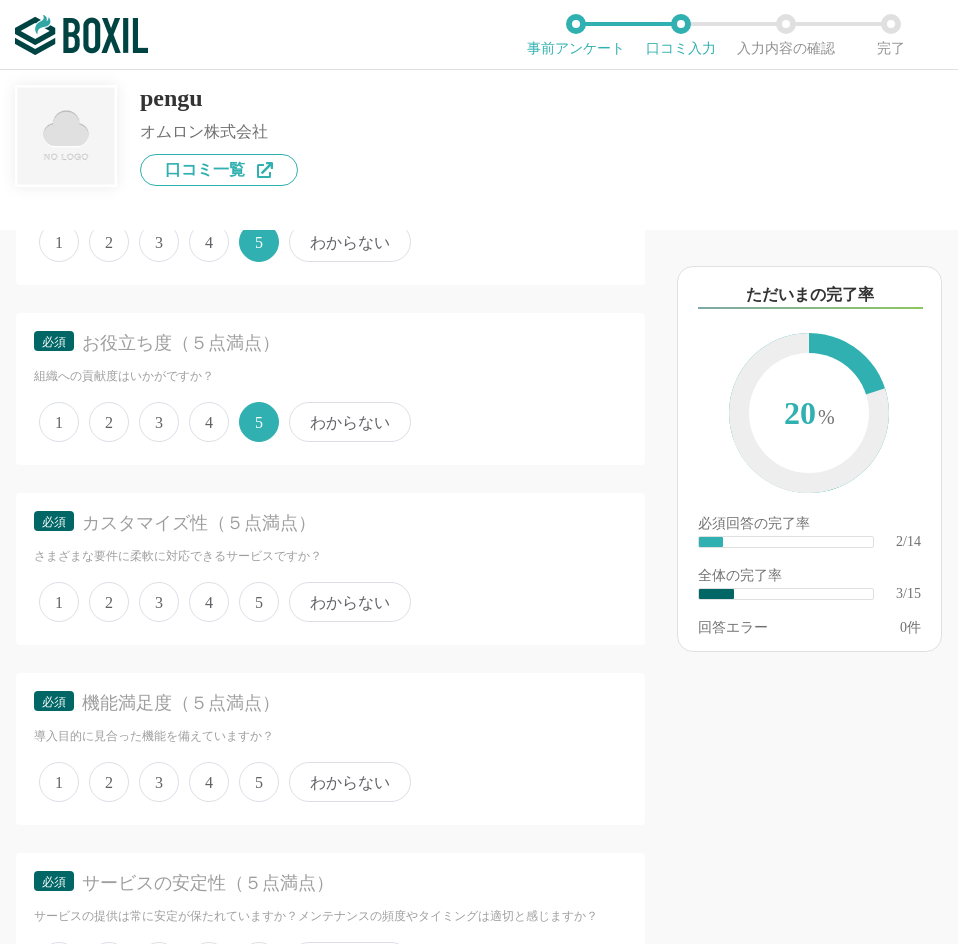 click on "5" at bounding box center (259, 602) 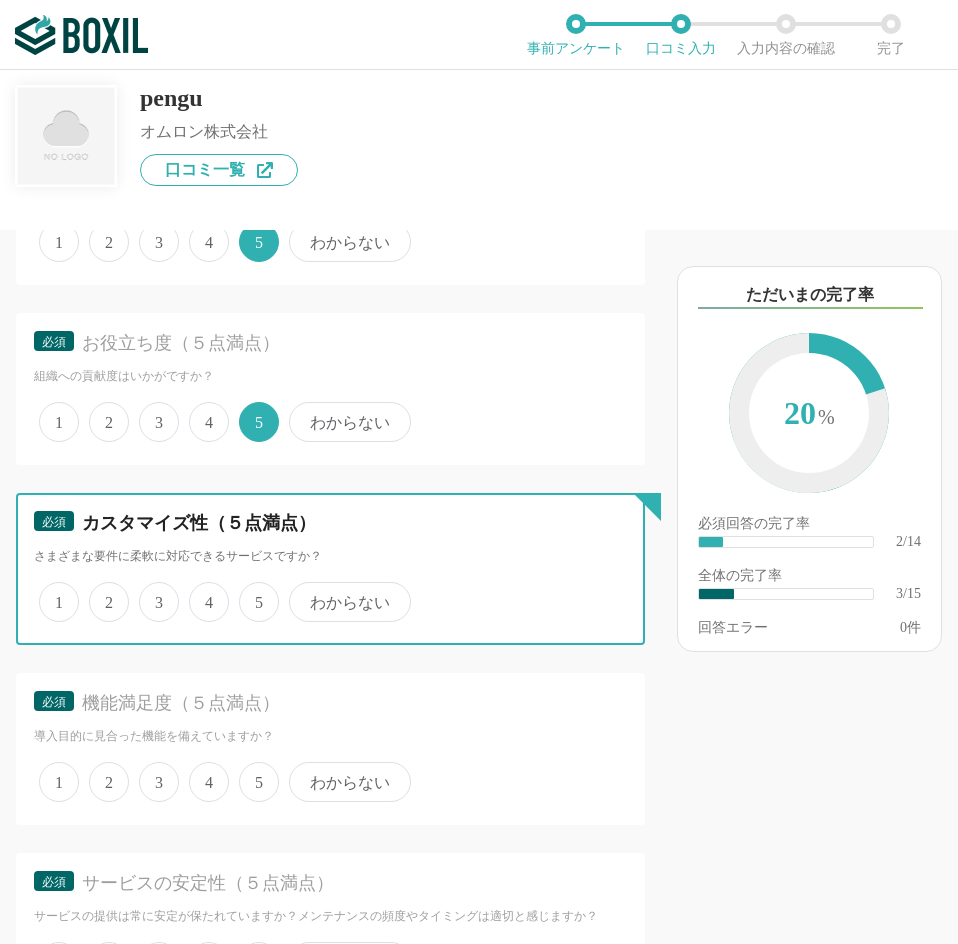 click on "5" at bounding box center (250, 591) 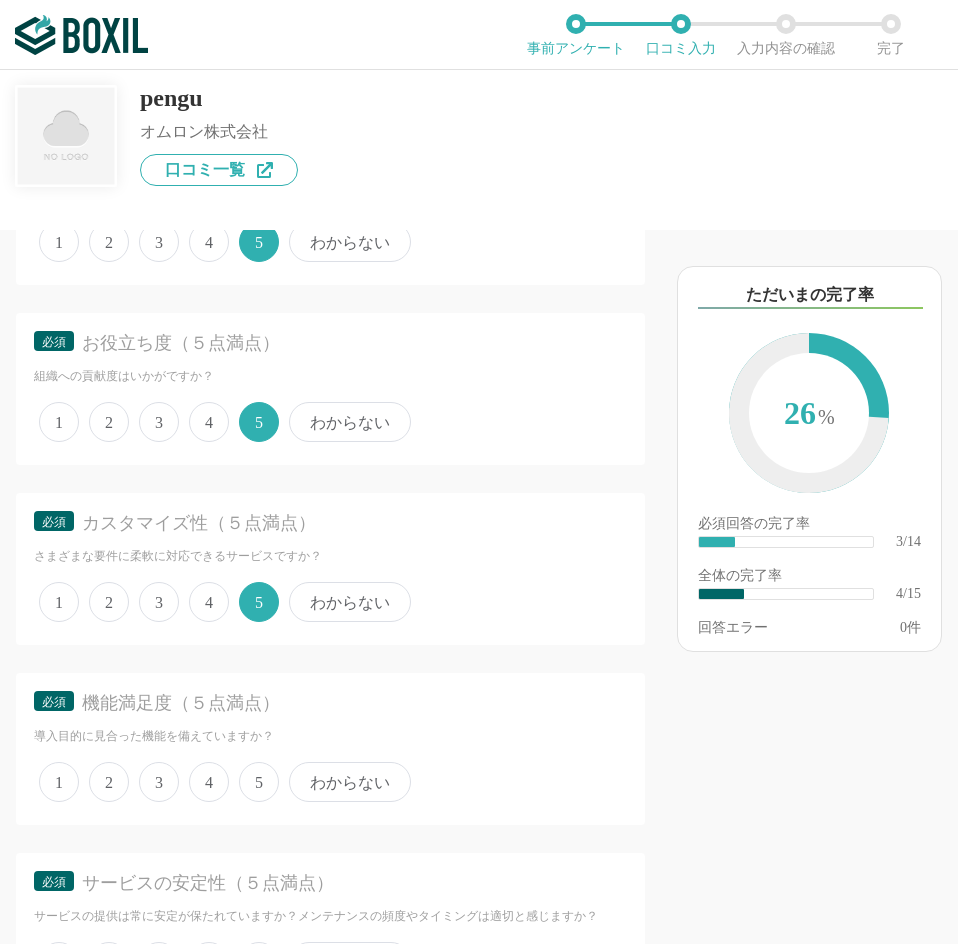 click on "5" at bounding box center (259, 782) 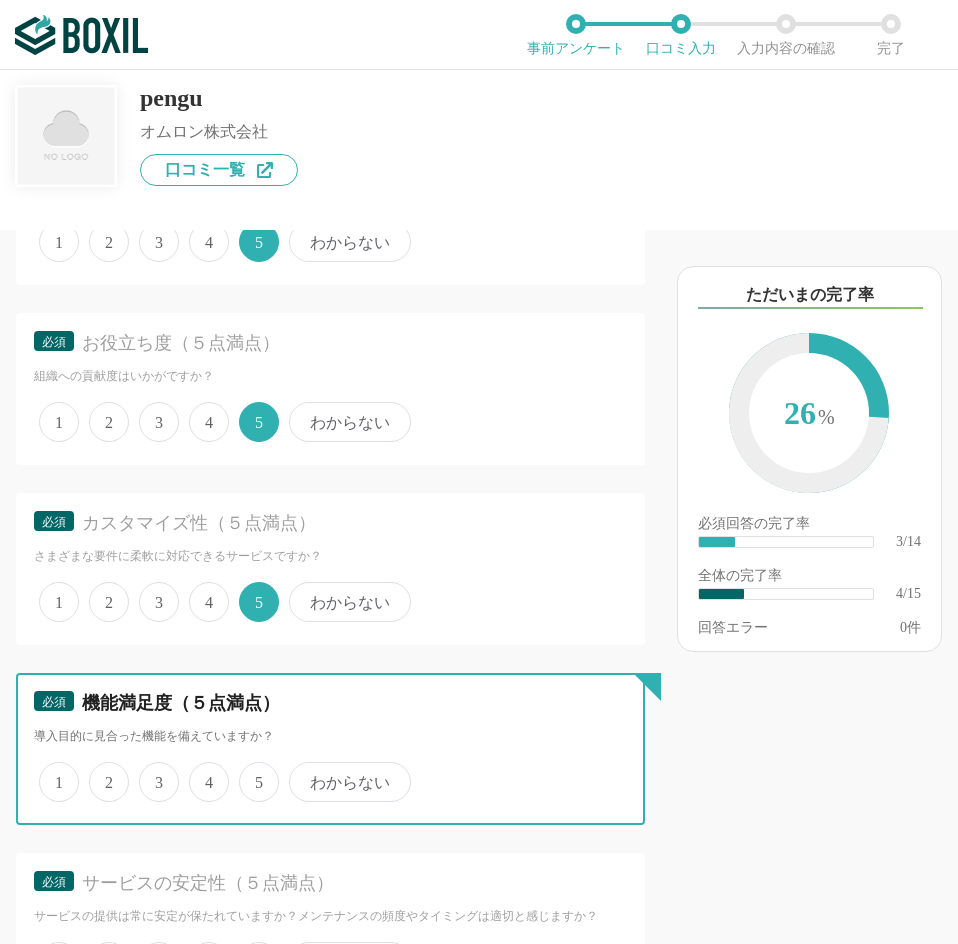 click on "5" at bounding box center (250, 771) 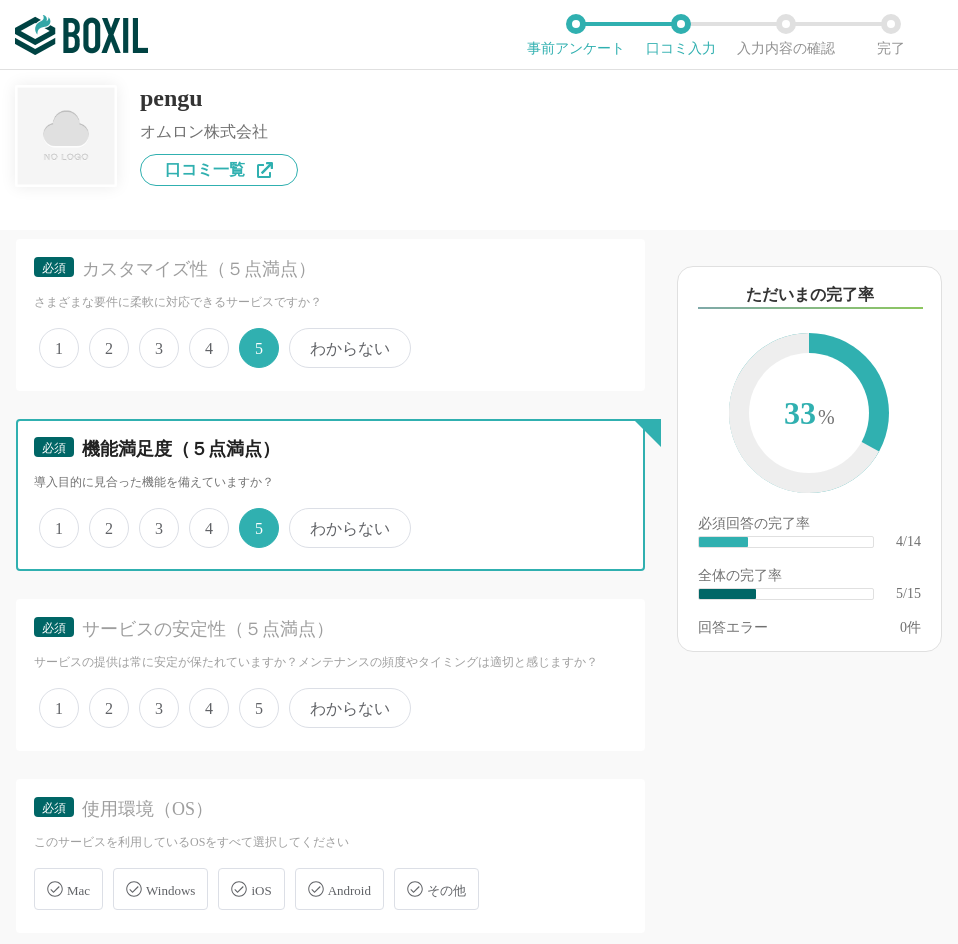 scroll, scrollTop: 700, scrollLeft: 0, axis: vertical 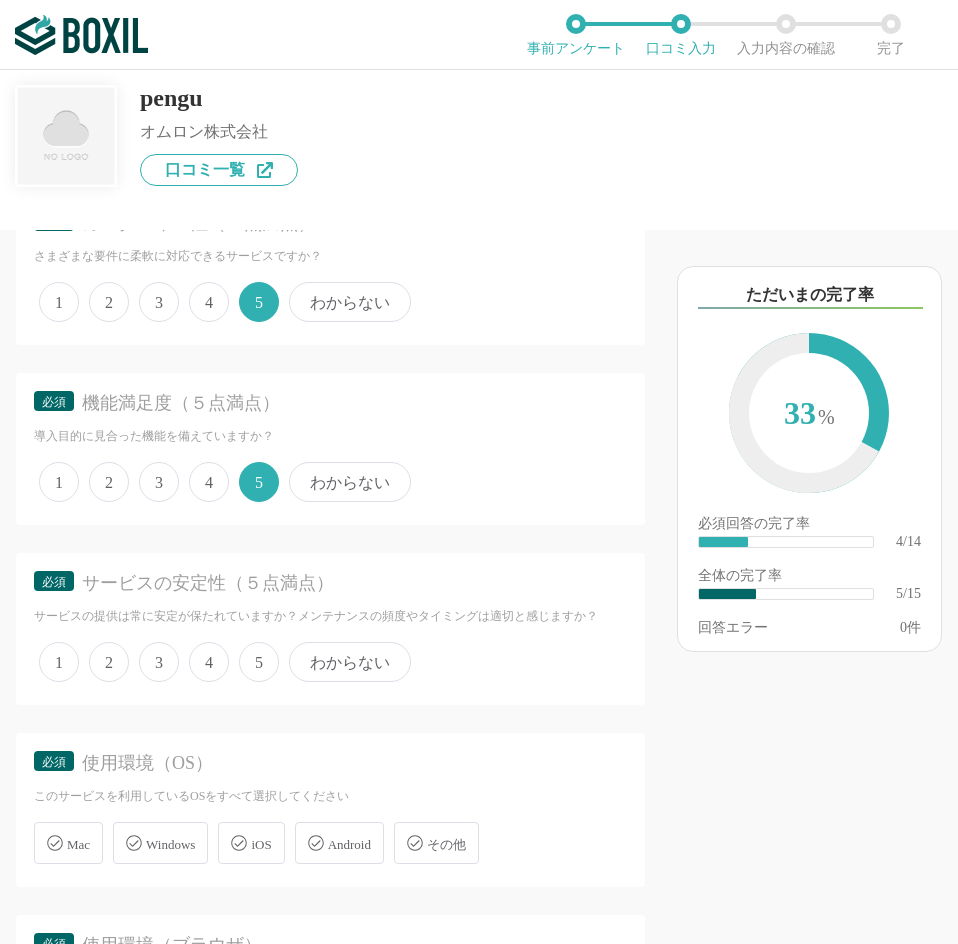 click on "5" at bounding box center [259, 662] 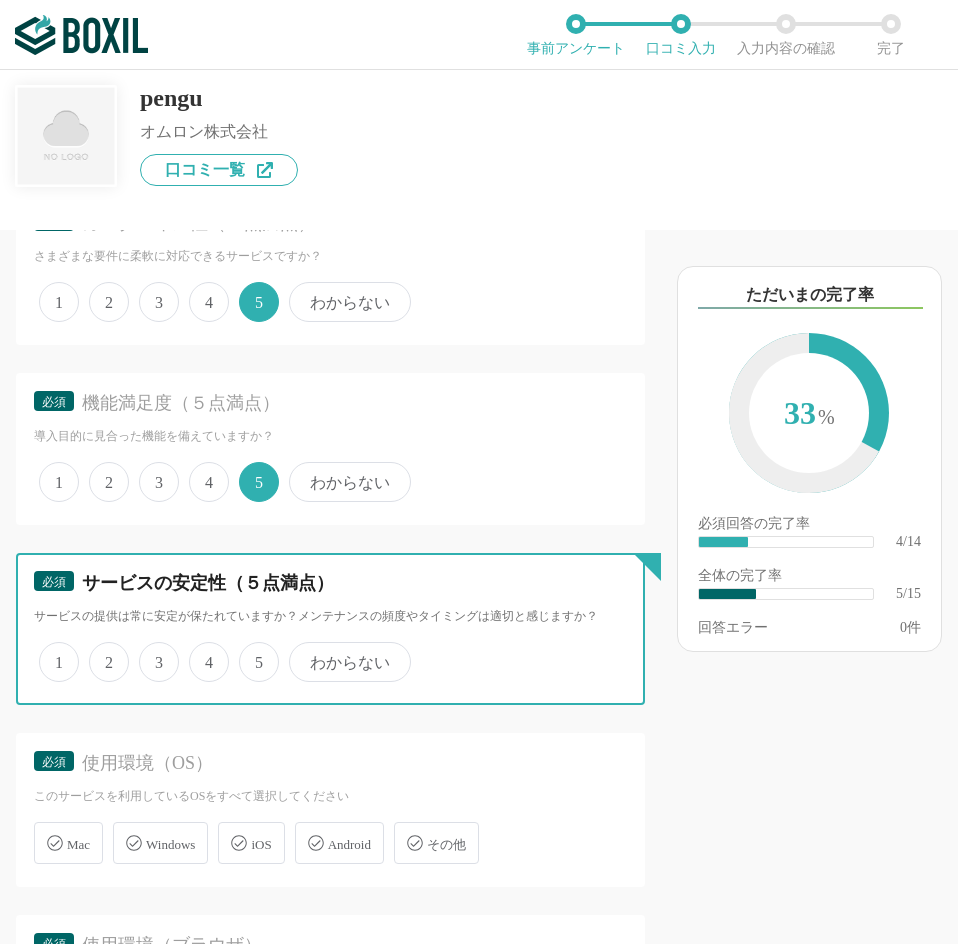 click on "5" at bounding box center (250, 651) 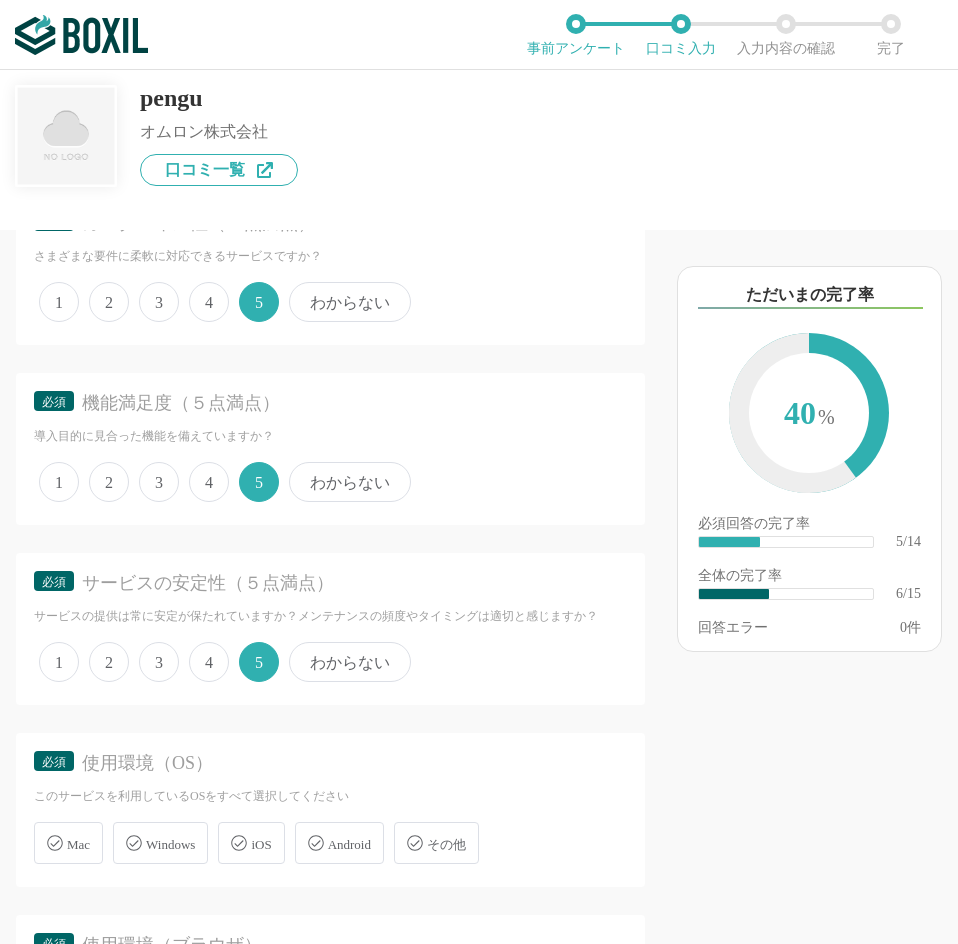 click on "Windows" at bounding box center [170, 844] 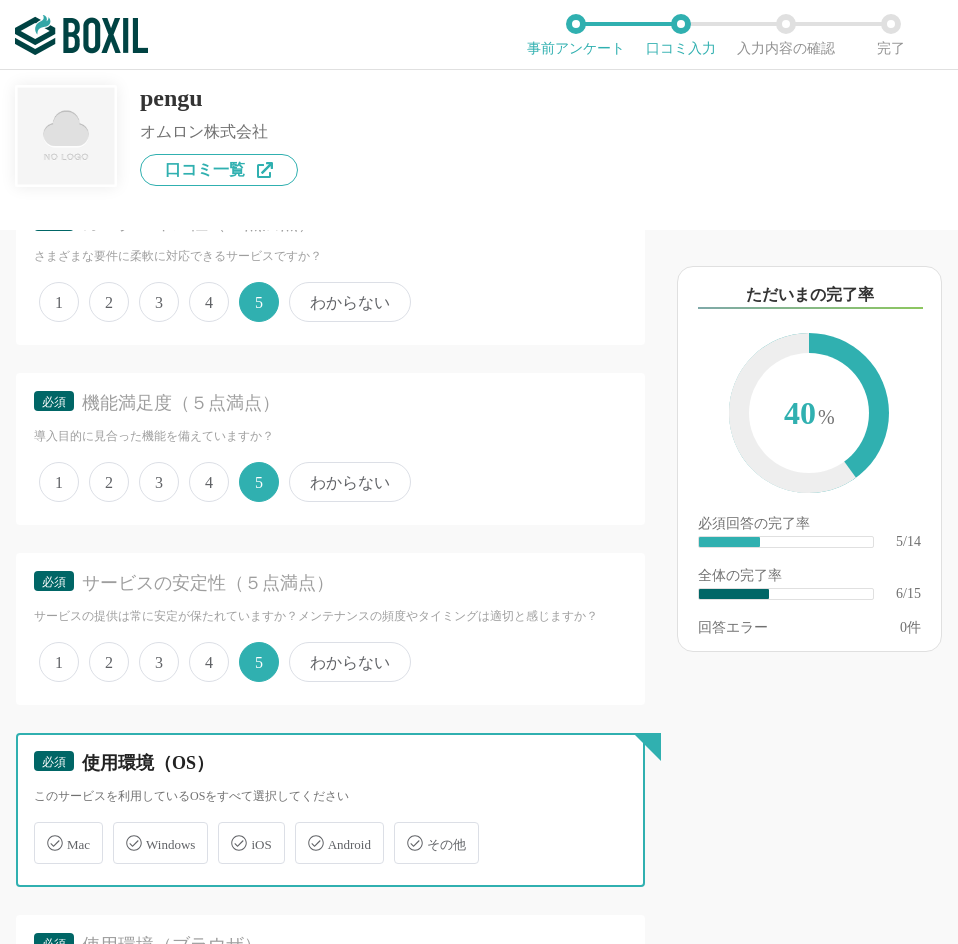 click on "Windows" at bounding box center [123, 831] 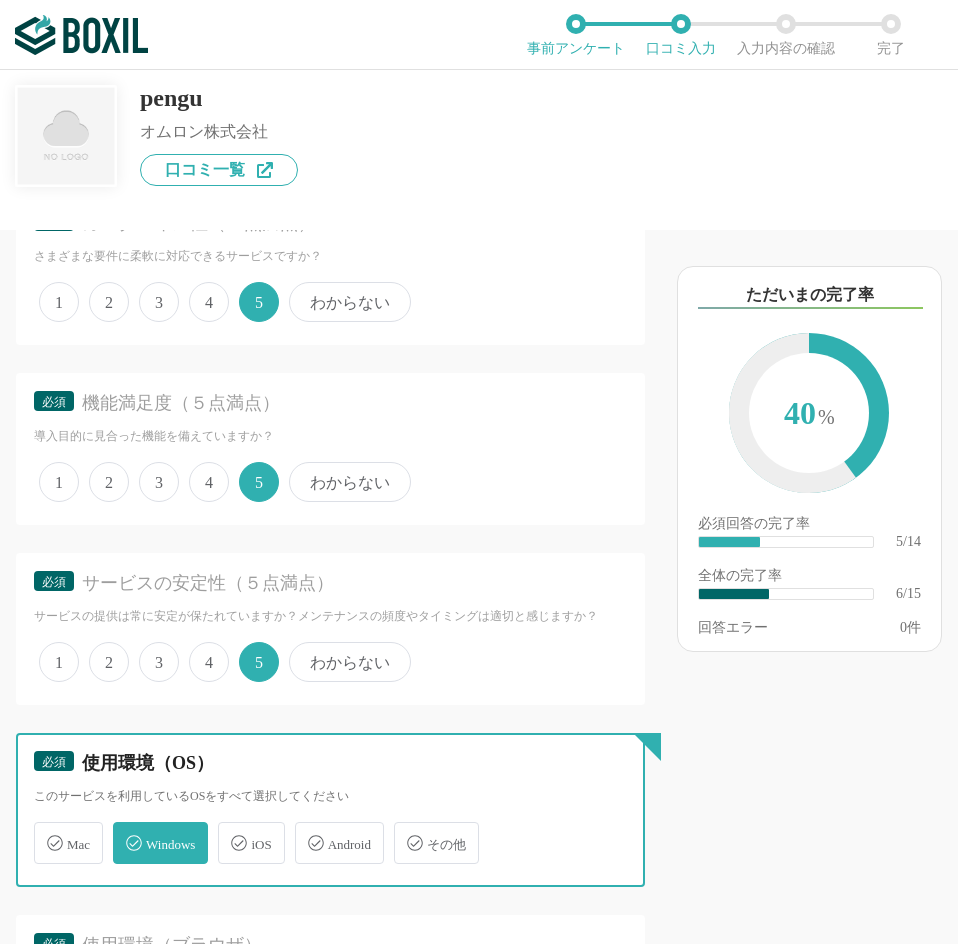 checkbox on "true" 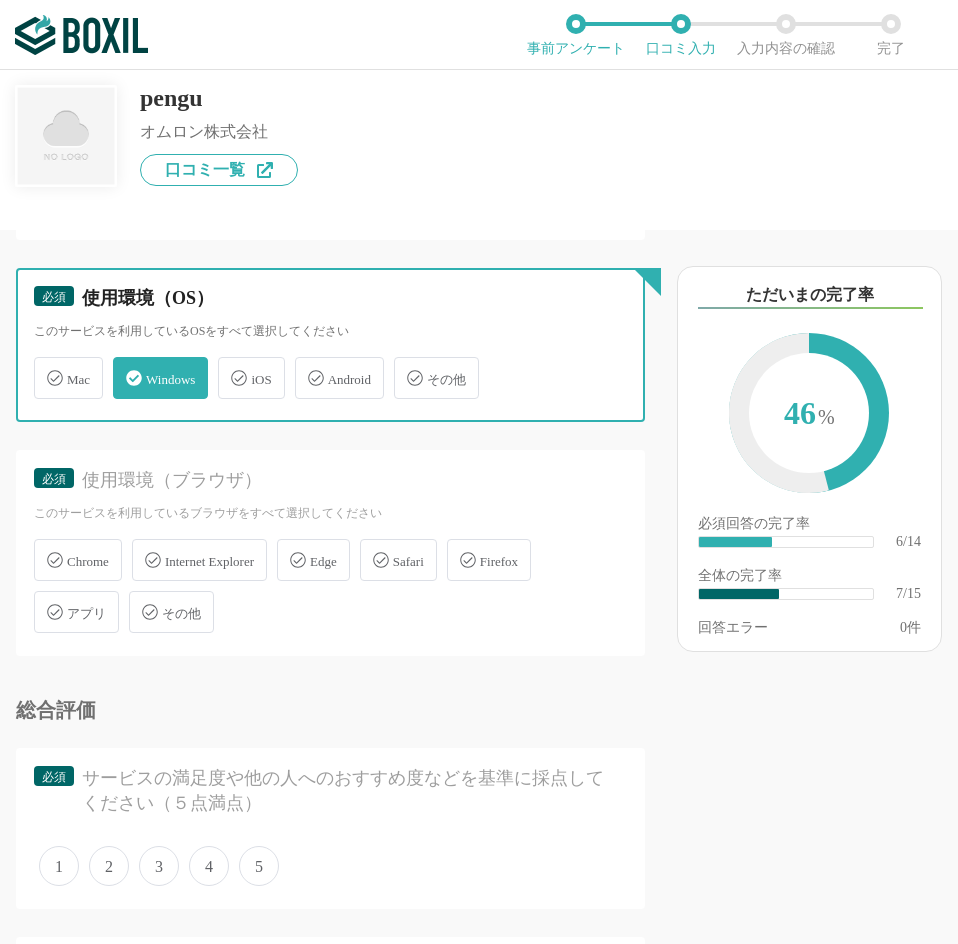 scroll, scrollTop: 1200, scrollLeft: 0, axis: vertical 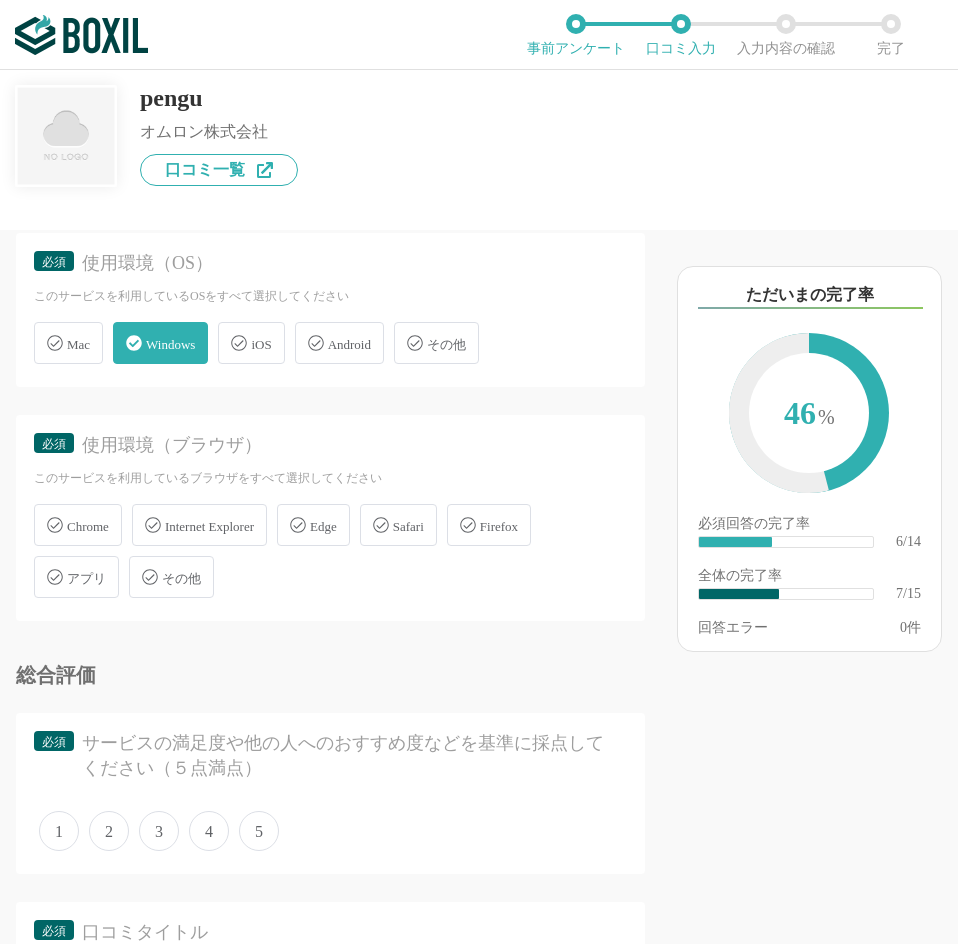 click on "Chrome" at bounding box center (88, 526) 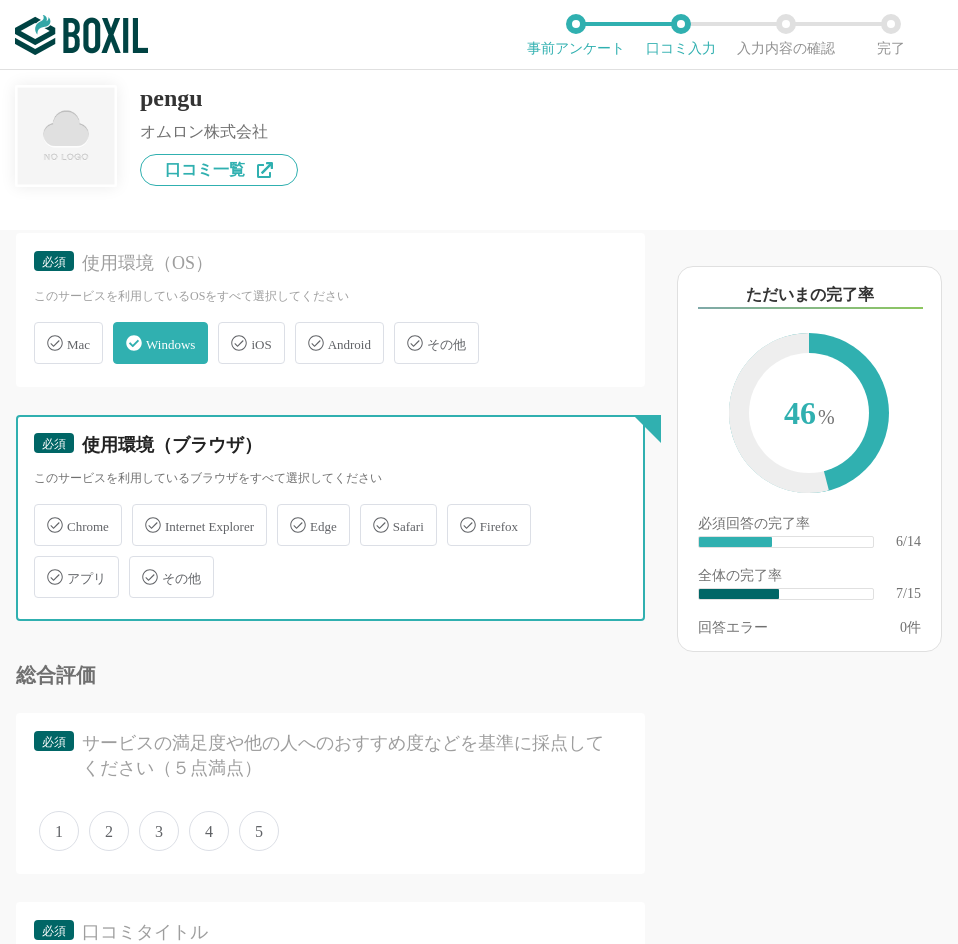 click on "Chrome" at bounding box center (44, 513) 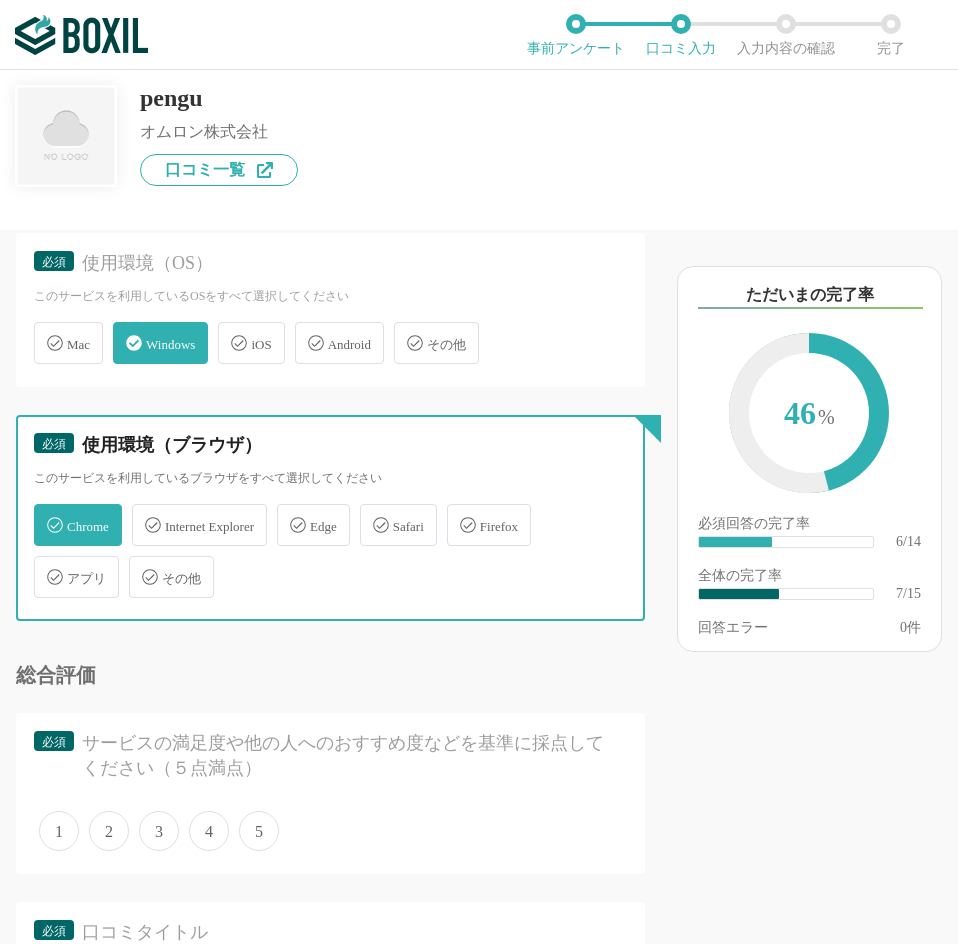 checkbox on "true" 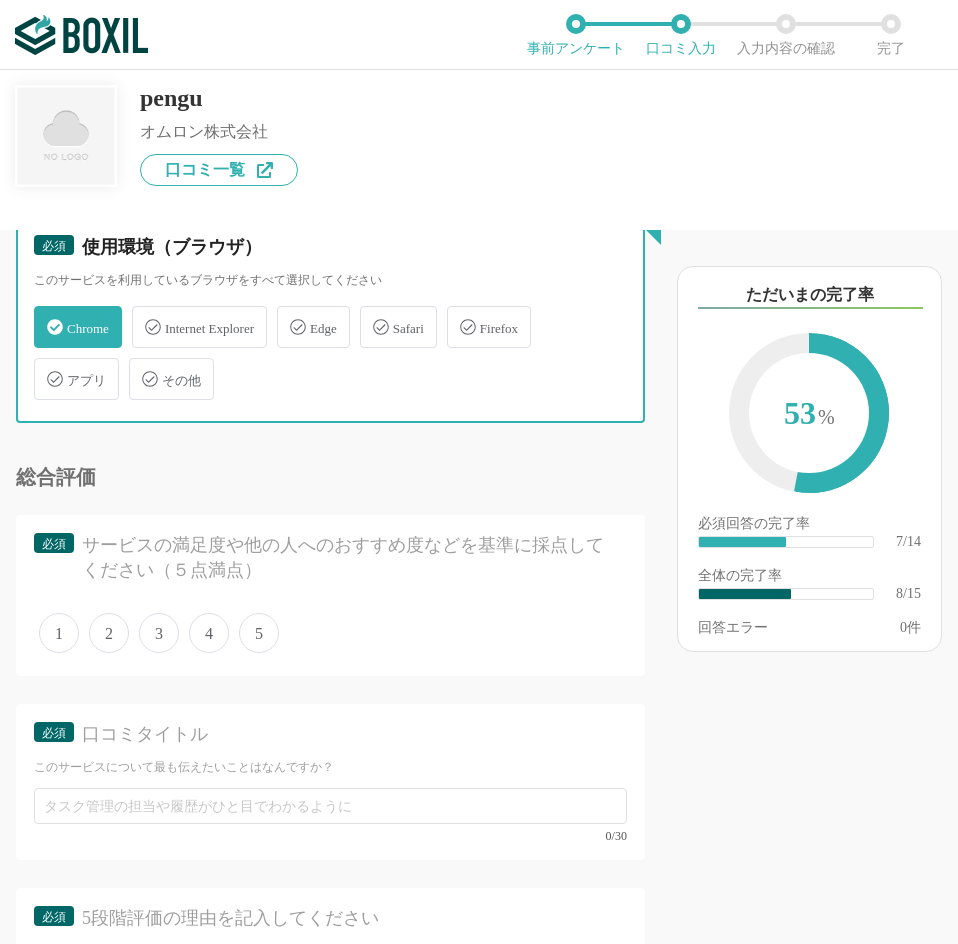 scroll, scrollTop: 1400, scrollLeft: 0, axis: vertical 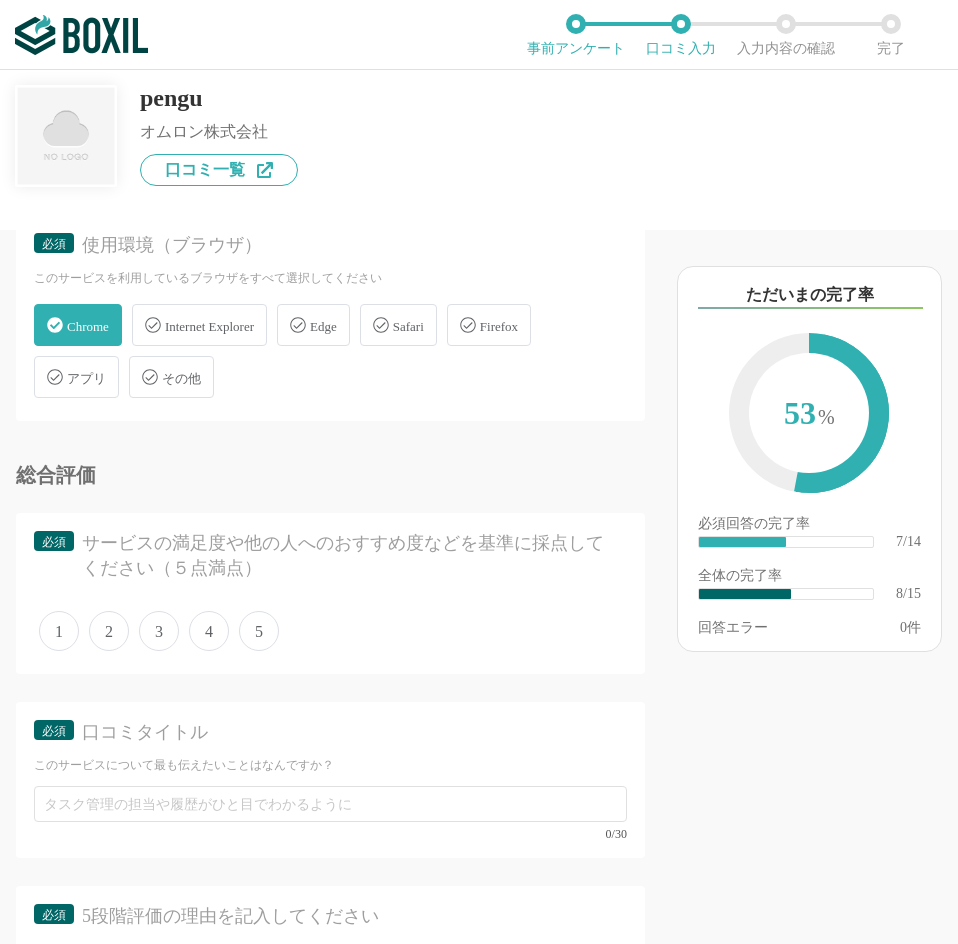 click on "5" at bounding box center [259, 631] 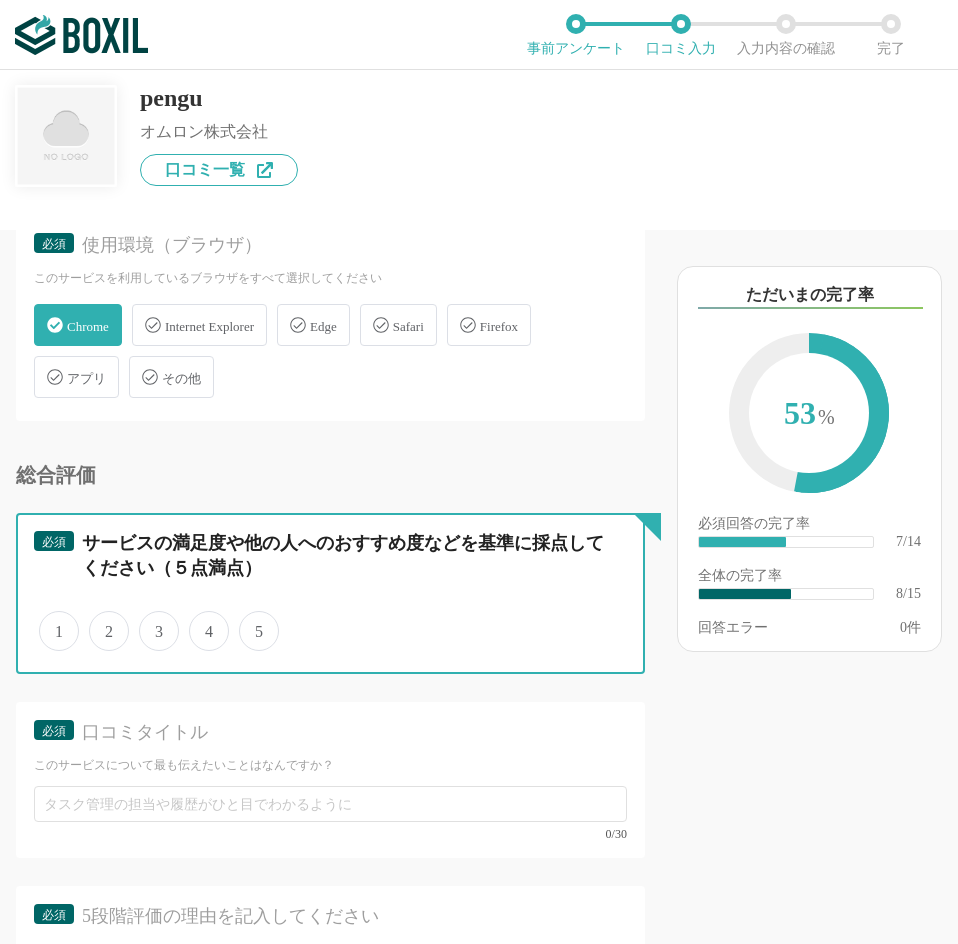 click on "5" at bounding box center [250, 620] 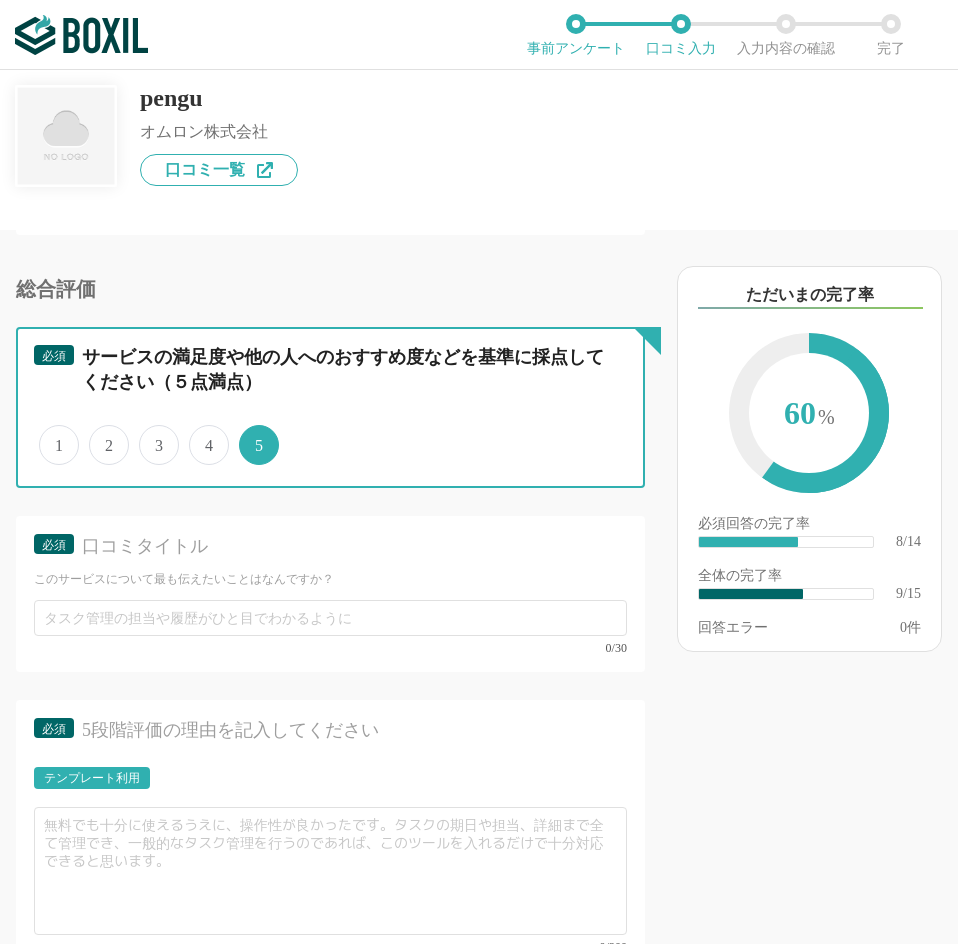 scroll, scrollTop: 1600, scrollLeft: 0, axis: vertical 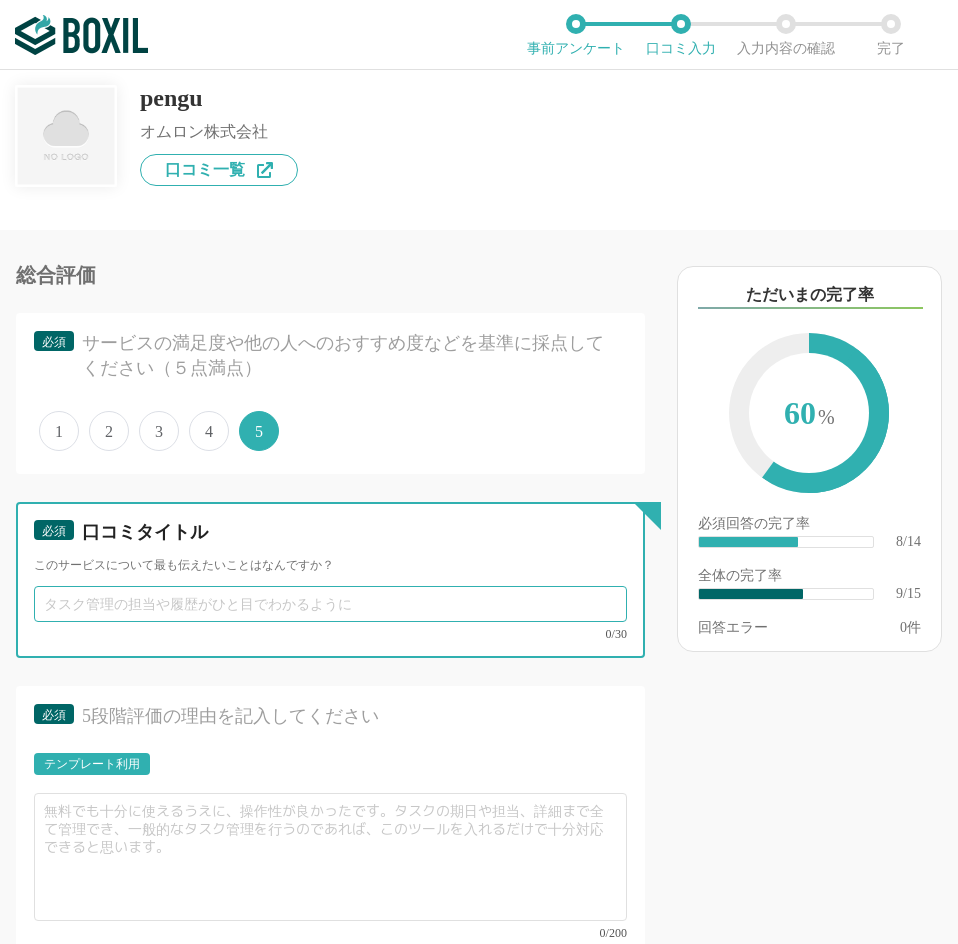 click at bounding box center (330, 604) 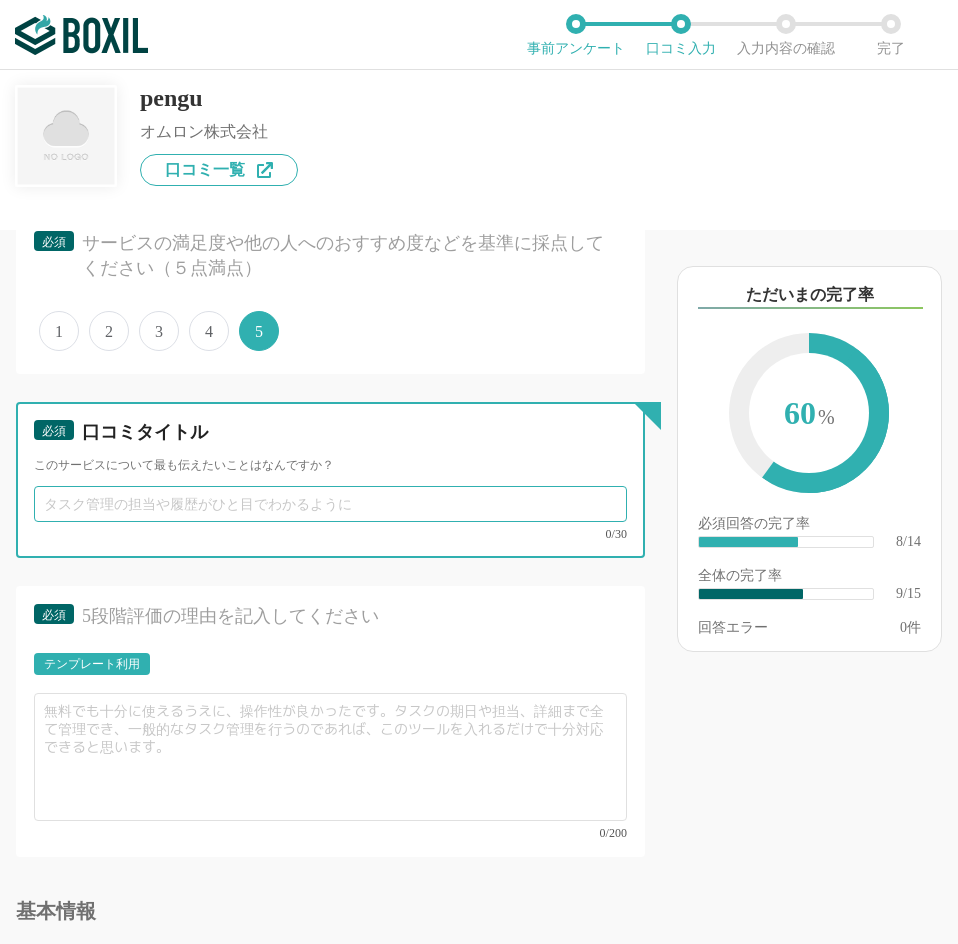 type on "S" 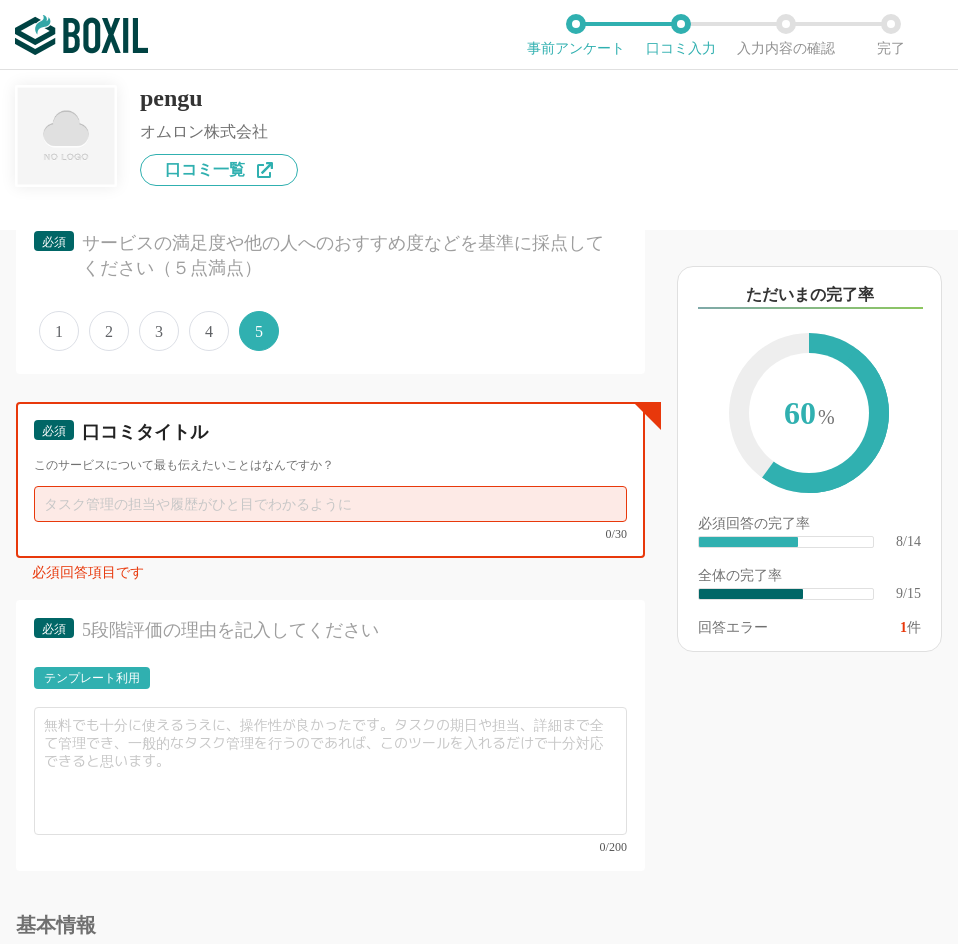 click at bounding box center (330, 504) 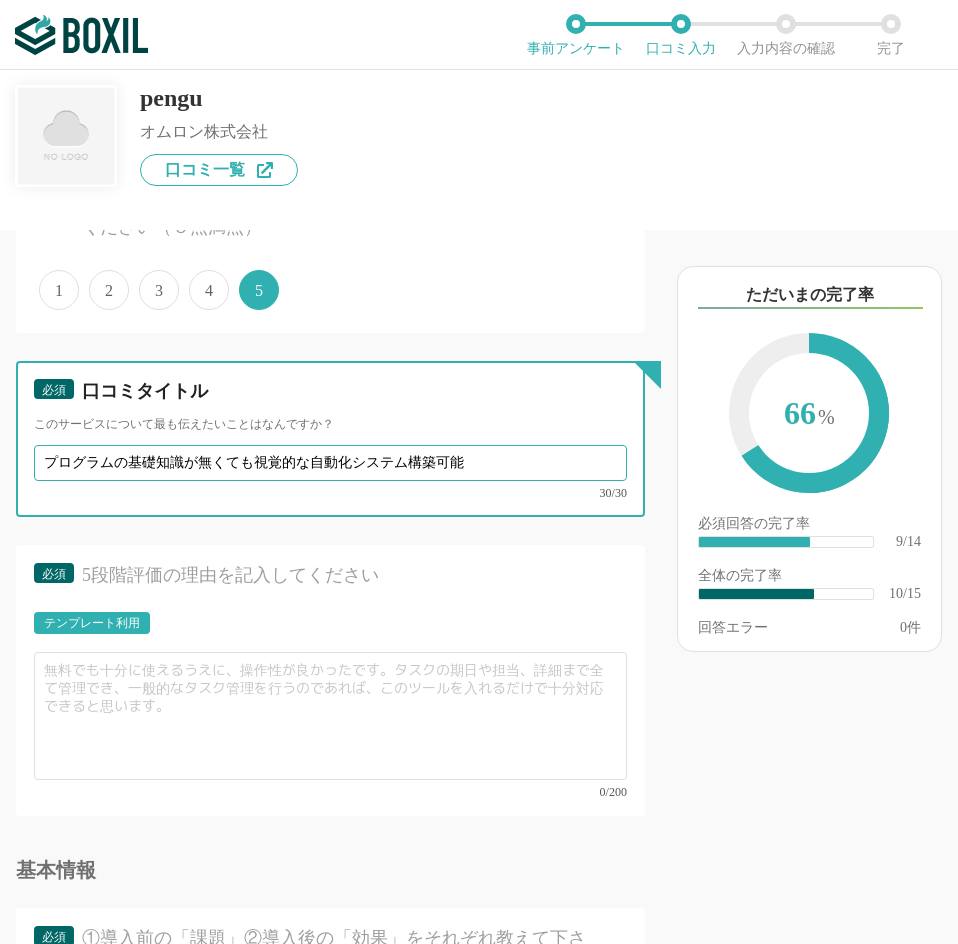 scroll, scrollTop: 1800, scrollLeft: 0, axis: vertical 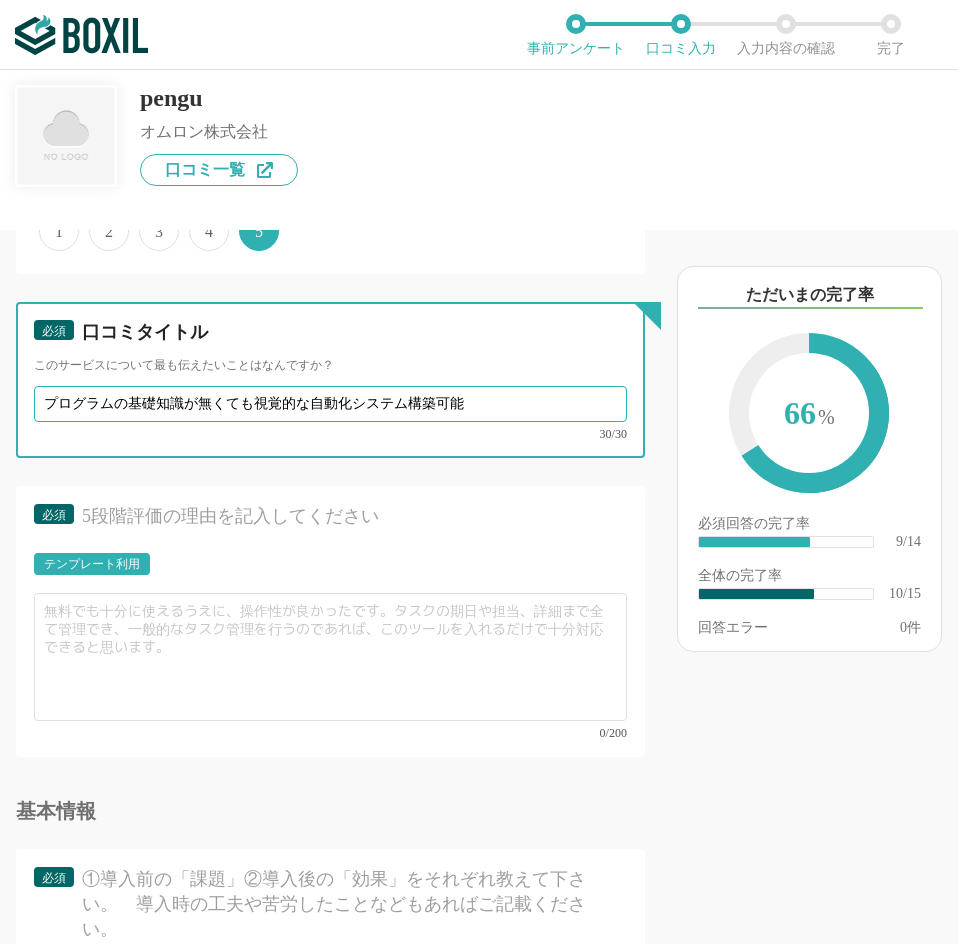 type on "プログラムの基礎知識が無くても視覚的な自動化システム構築可能" 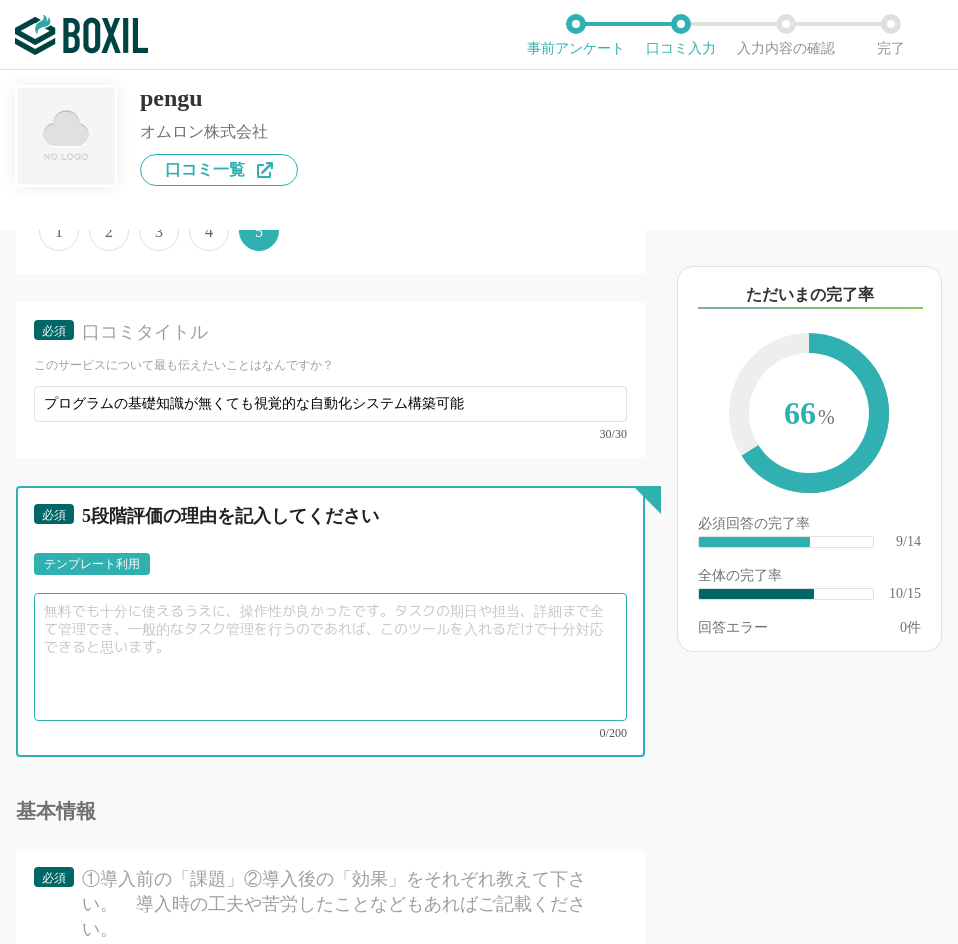click at bounding box center (330, 657) 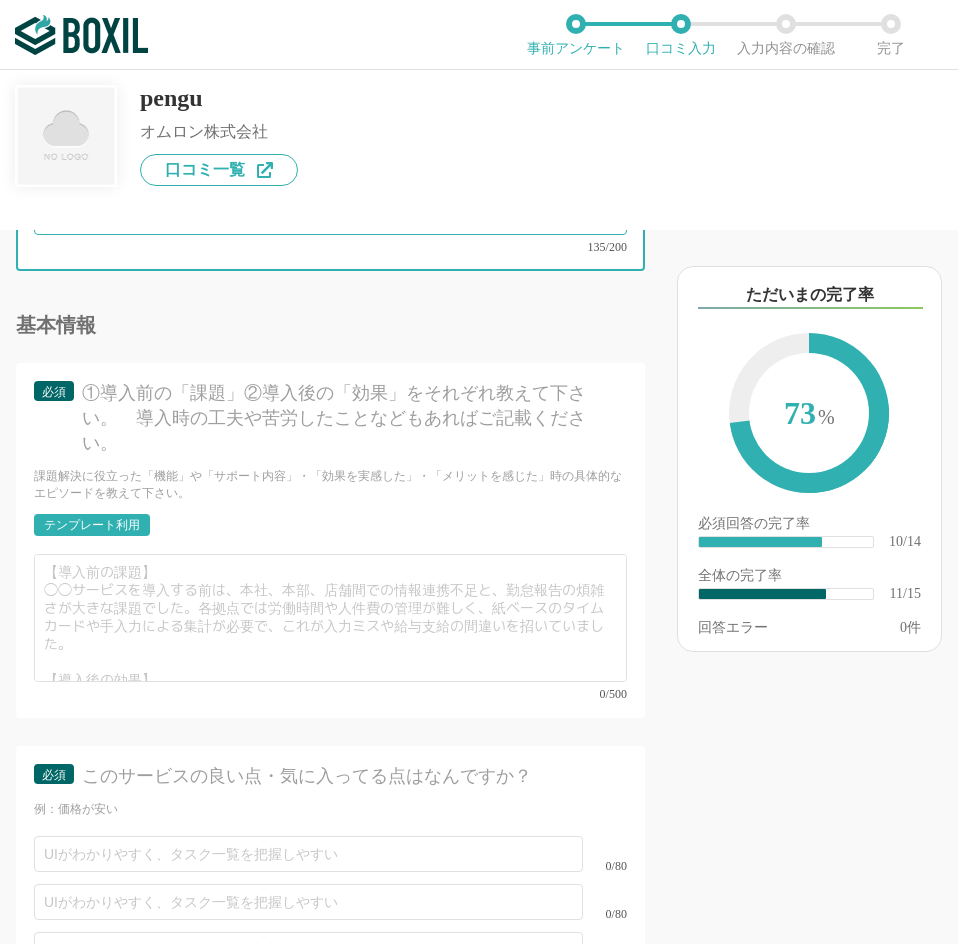 scroll, scrollTop: 2300, scrollLeft: 0, axis: vertical 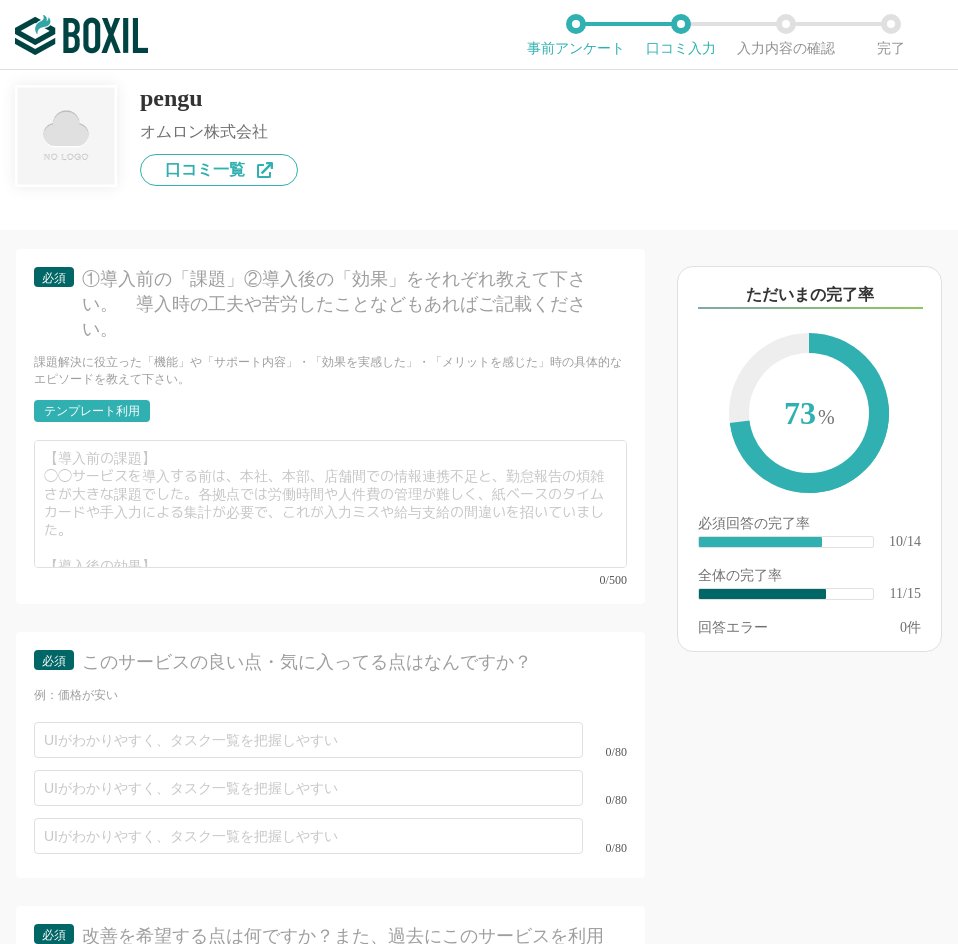 type on "処理のスピードの速さ、自動化システムの構築が簡単にでき、安定性もあるため、初心者やRPAを活用したい初心者にお勧めです。特にETLというツールでは、各データベースから必要な情報を抽出し、統合したり、データを取り込む処理が数秒で完結するため、かなりの自動化を推進できます。" 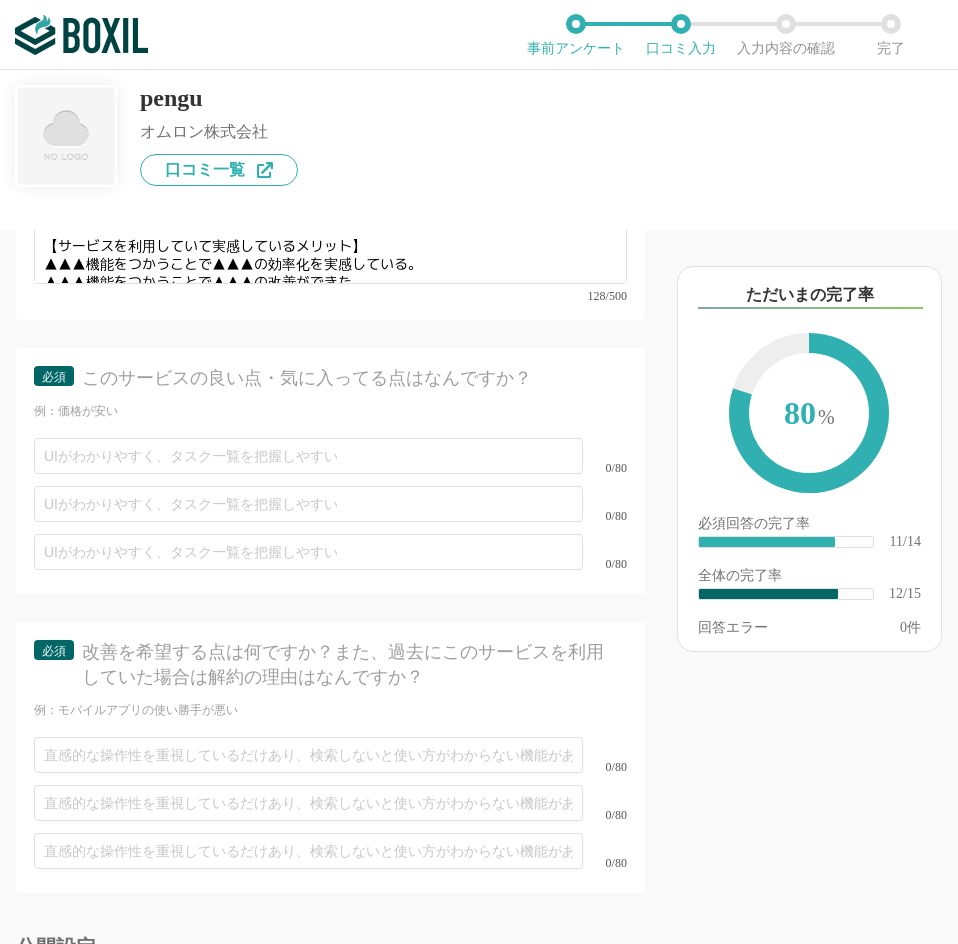 scroll, scrollTop: 2400, scrollLeft: 0, axis: vertical 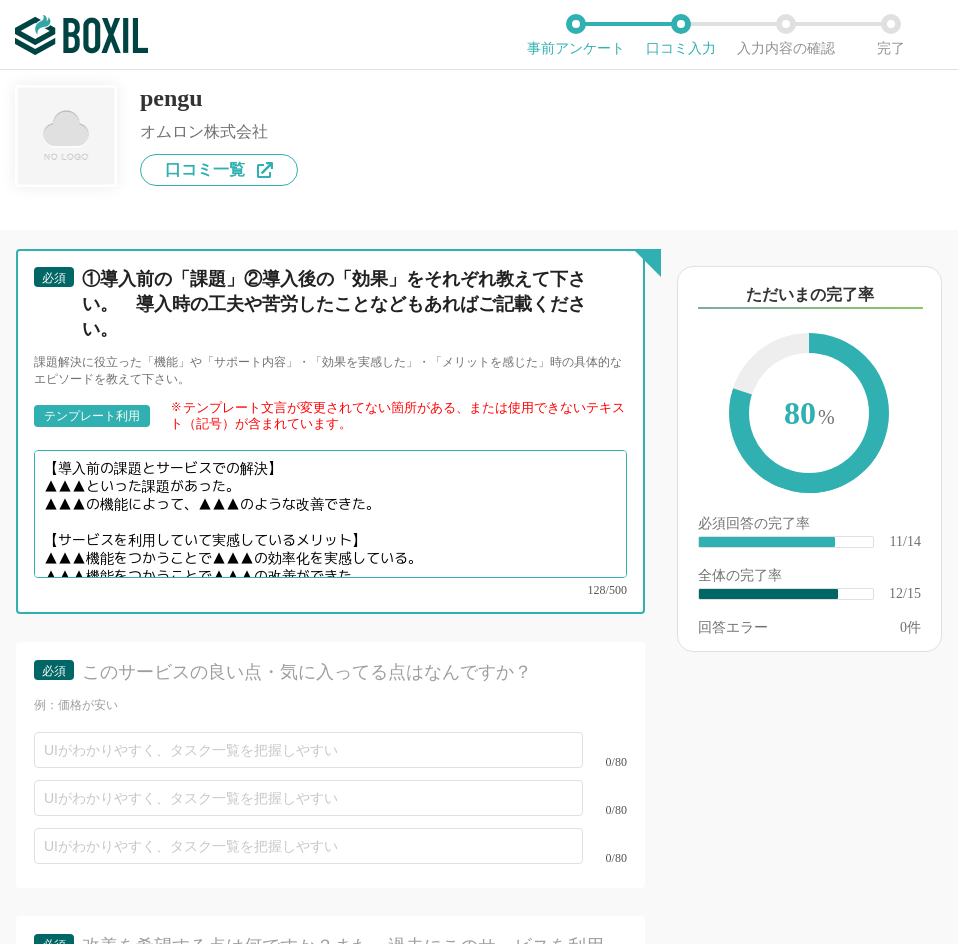 drag, startPoint x: 47, startPoint y: 454, endPoint x: 90, endPoint y: 453, distance: 43.011627 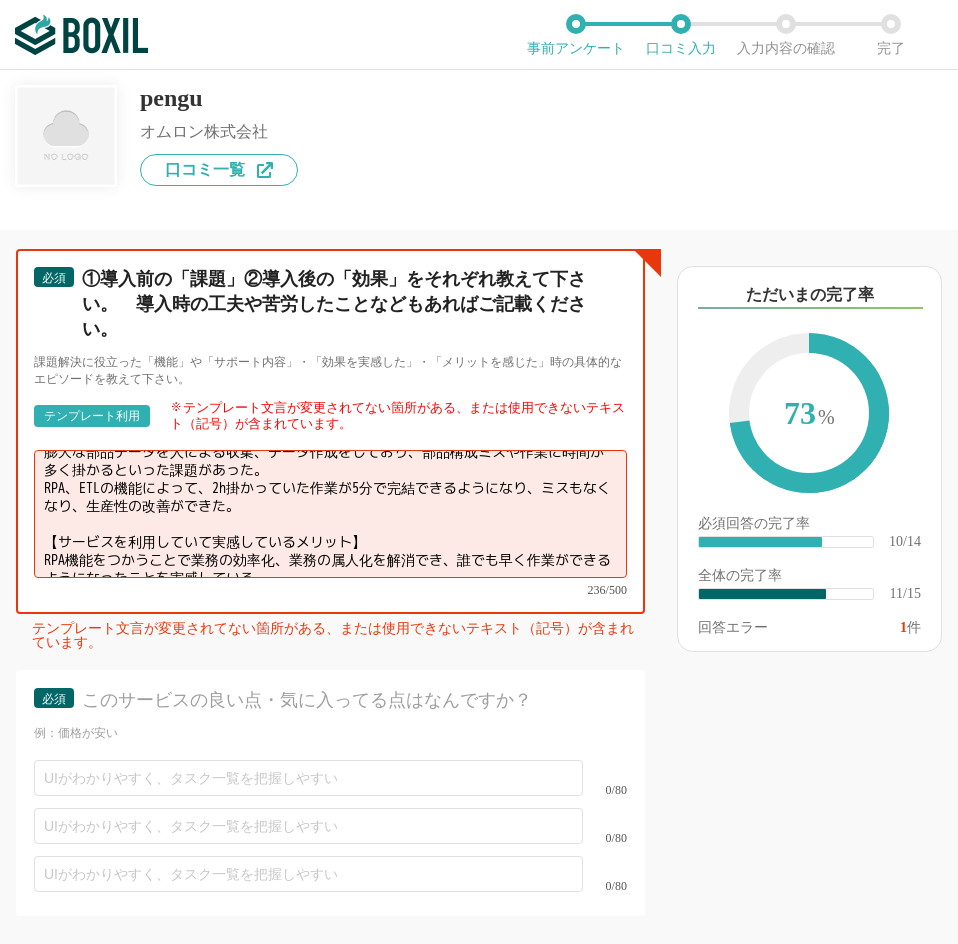 scroll, scrollTop: 48, scrollLeft: 0, axis: vertical 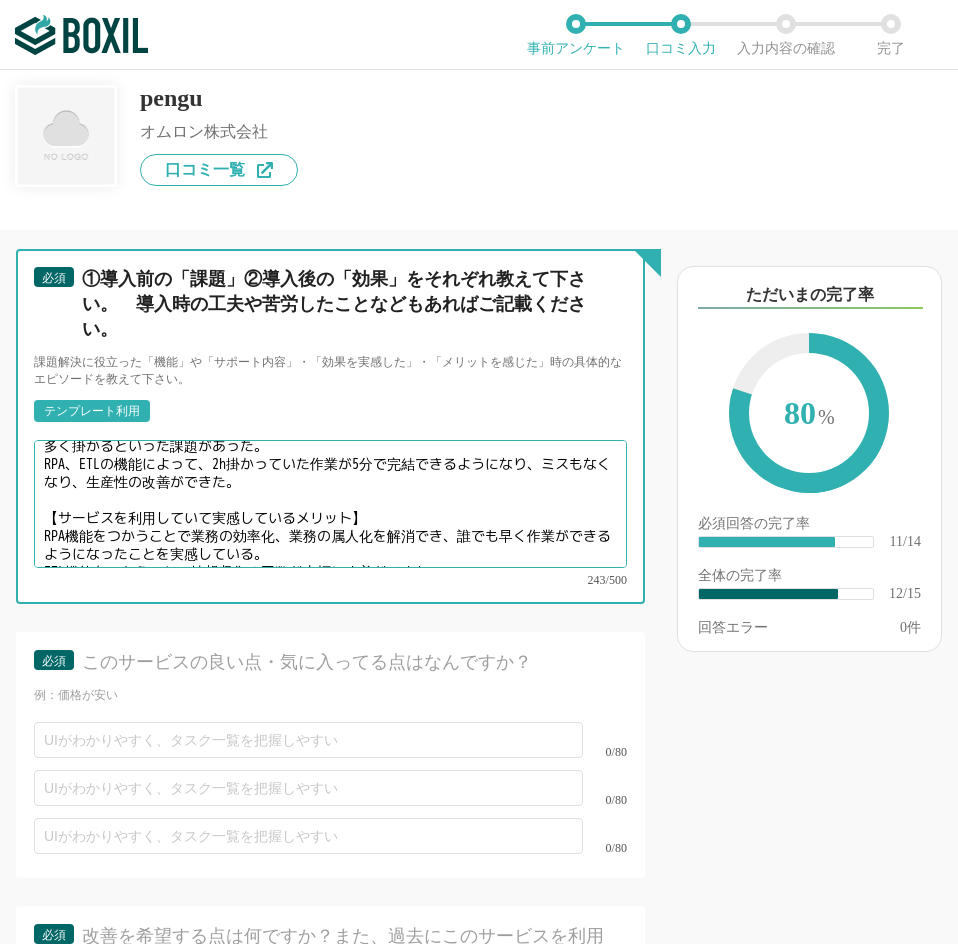 type on "【導入前の課題とサービスでの解決】
膨大な部品データを人による収集、データ作成をしており、部品構成ミスや作業に時間が多く掛かるといった課題があった。
RPA、ETLの機能によって、2h掛かっていた作業が5分で完結できるようになり、ミスもなくなり、生産性の改善ができた。
【サービスを利用していて実感しているメリット】
RPA機能をつかうことで業務の効率化、業務の属人化を解消でき、誰でも早く作業ができるようになったことを実感している。
ETL機能をつかうことで情報収集の工数が大幅に改善ができた。" 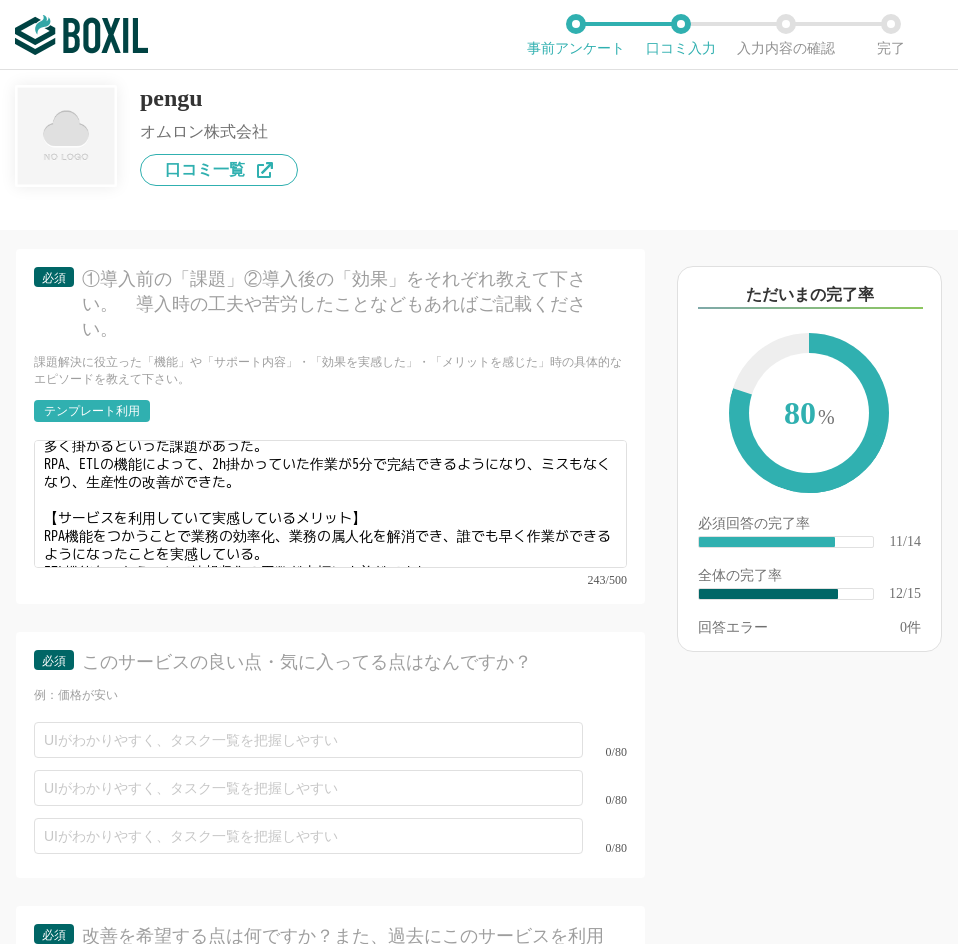 click on "以下のキーワードが含まれる口コミが読まれています ただいまの完了率 80 % 必須回答の完了率 ​ 11/14 全体の完了率 ​ 12/15 回答エラー 0 件" at bounding box center (809, 597) 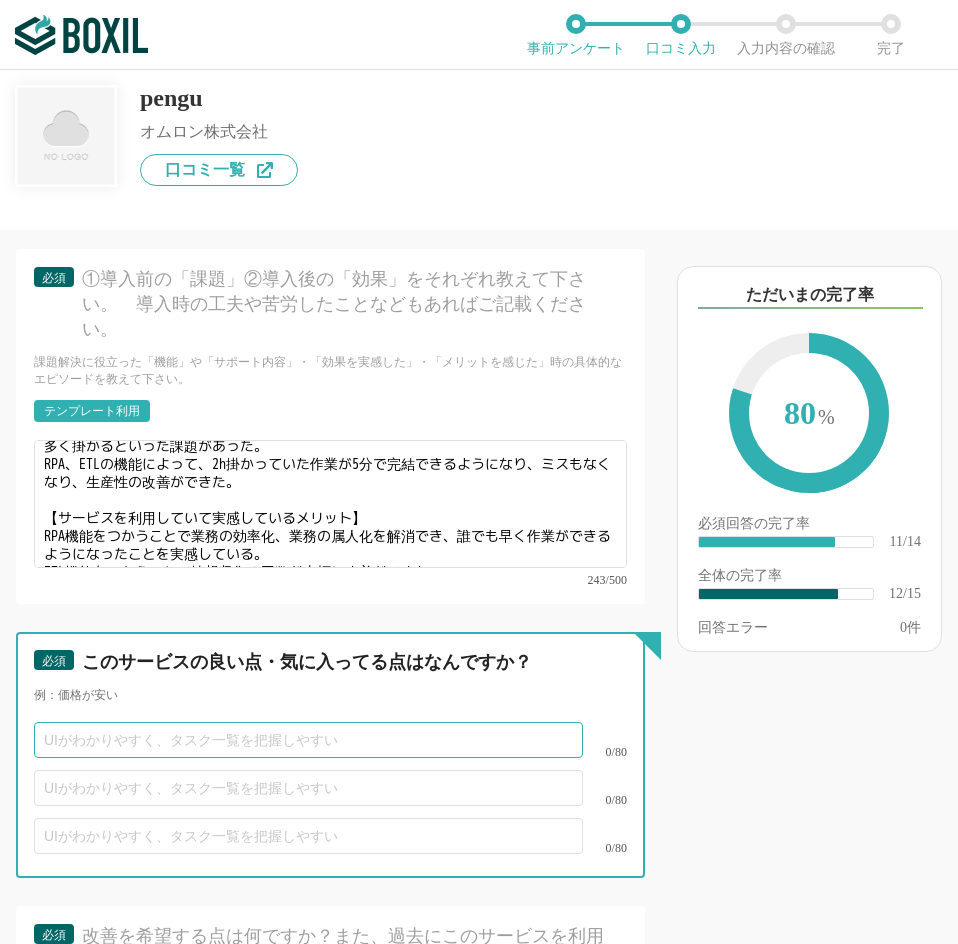click at bounding box center (308, 740) 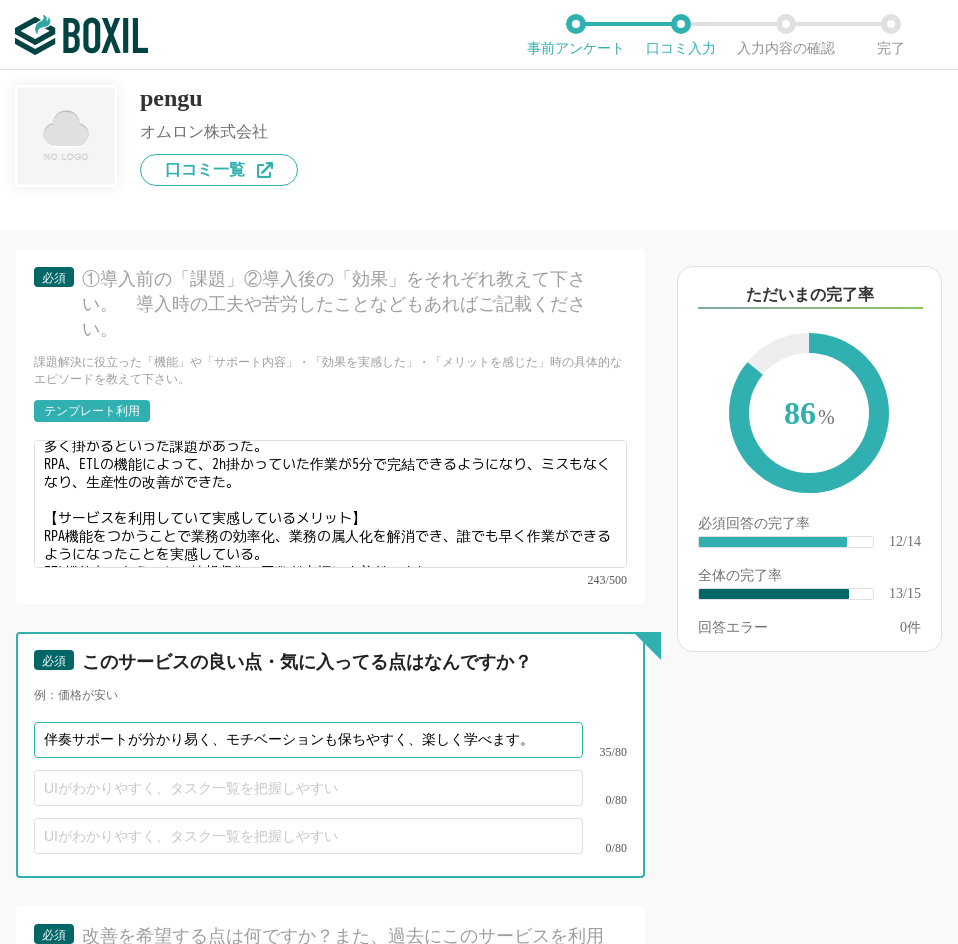 type on "伴奏サポートが分かり易く、モチベーションも保ちやすく、楽しく学べます。" 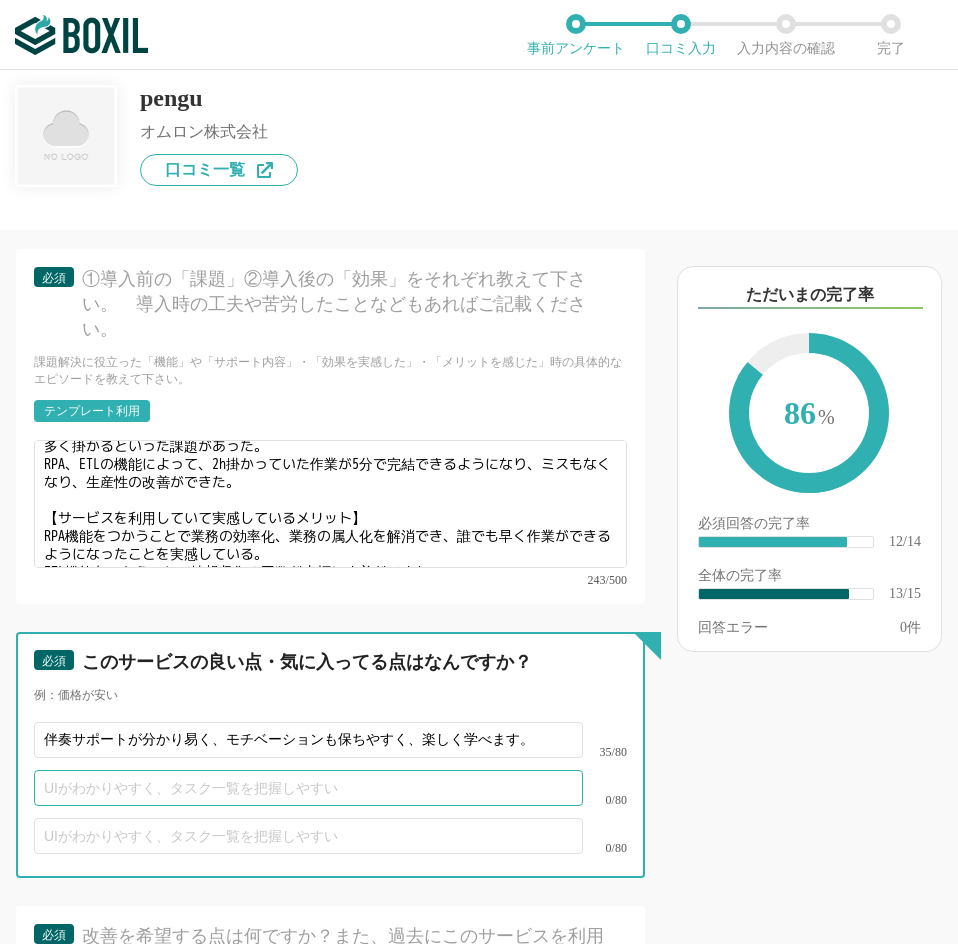 click at bounding box center (308, 788) 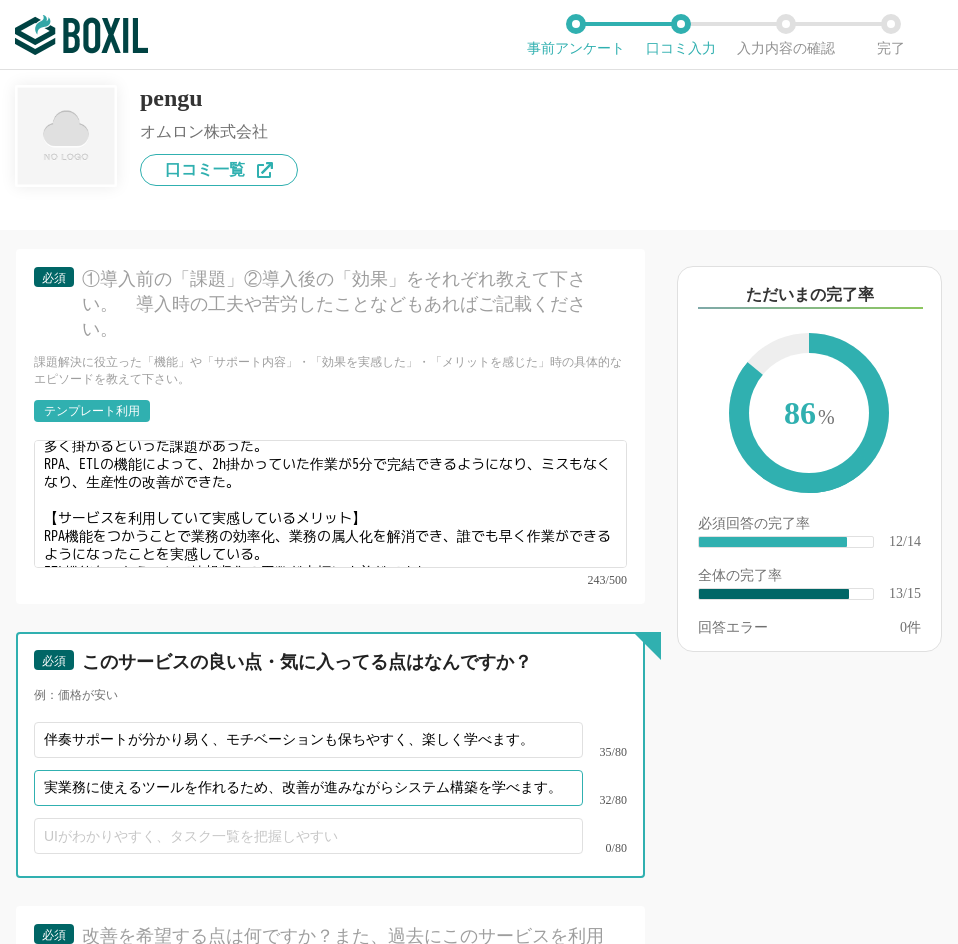scroll, scrollTop: 0, scrollLeft: 1, axis: horizontal 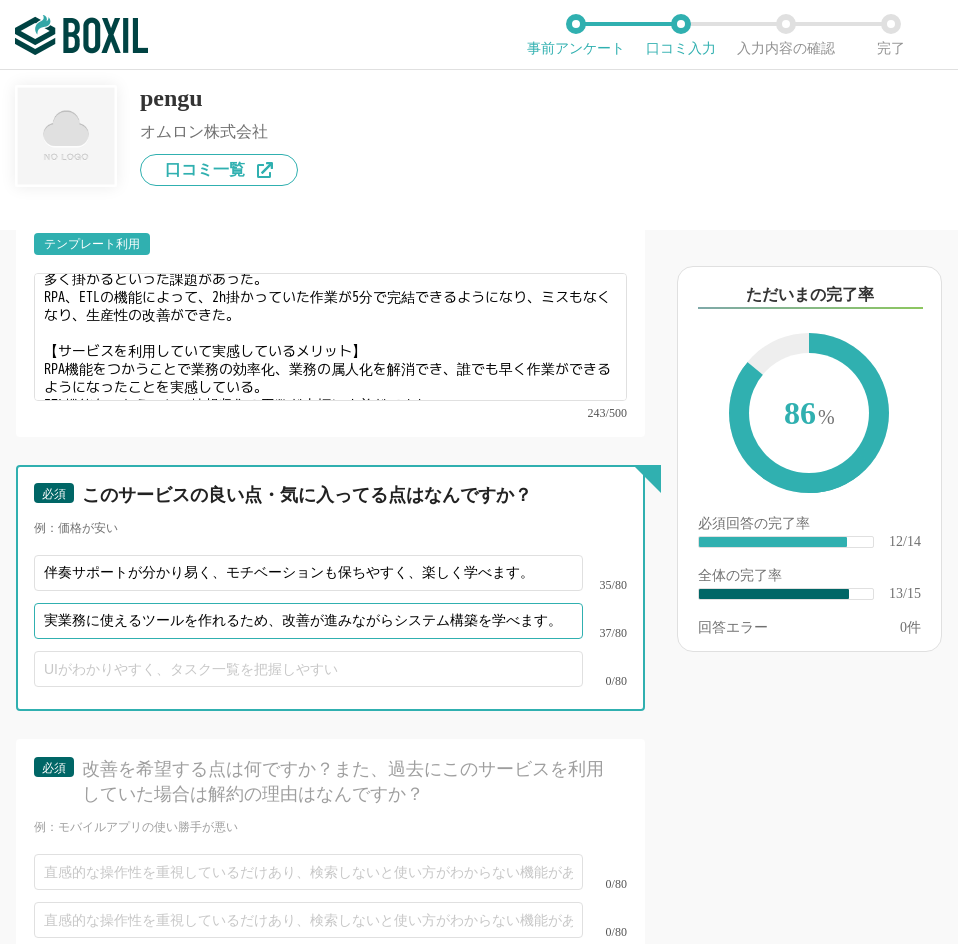type on "実業務に使えるツールを作れるため、改善が進みながらシステム構築を学べます。" 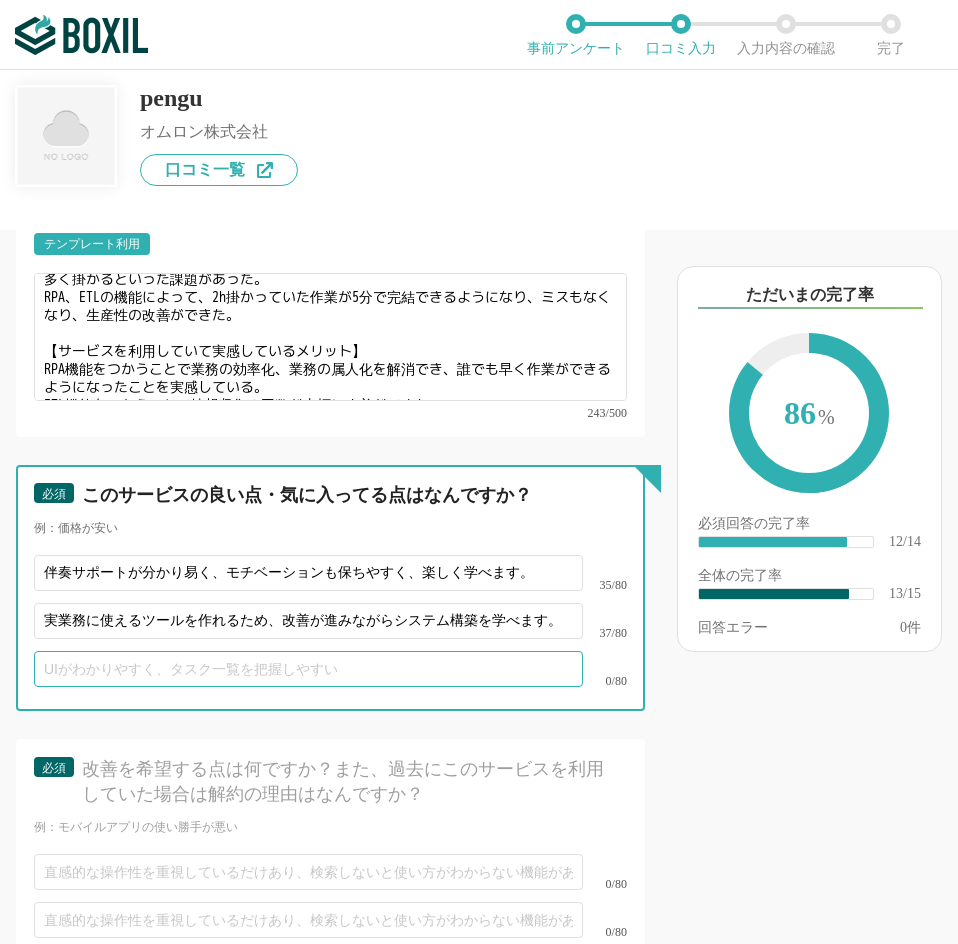click at bounding box center (308, 669) 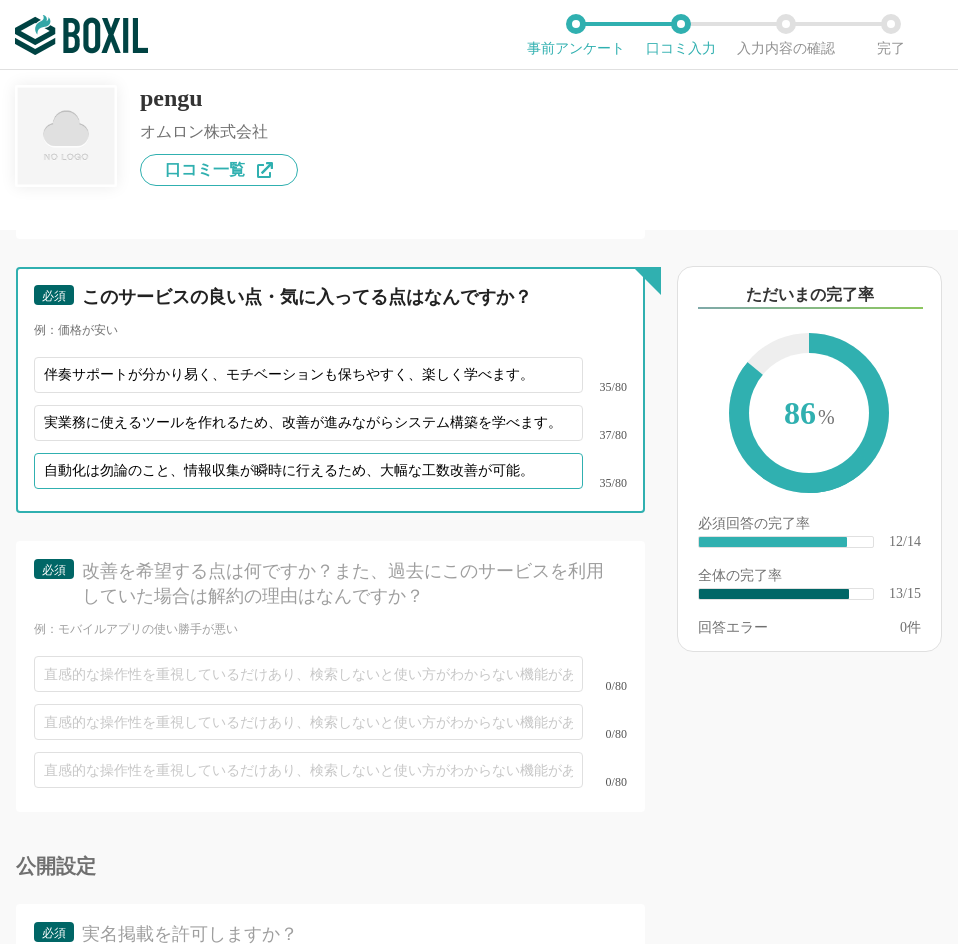 scroll, scrollTop: 2767, scrollLeft: 0, axis: vertical 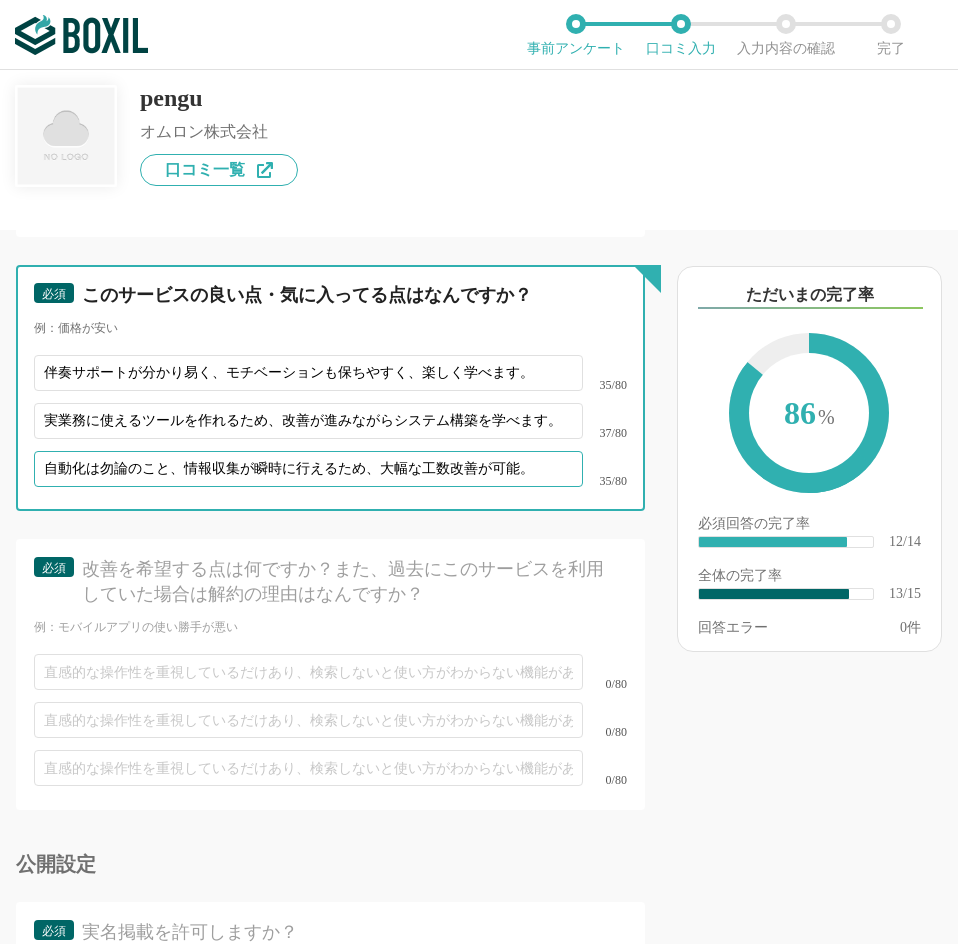 type on "自動化は勿論のこと、情報収集が瞬時に行えるため、大幅な工数改善が可能。" 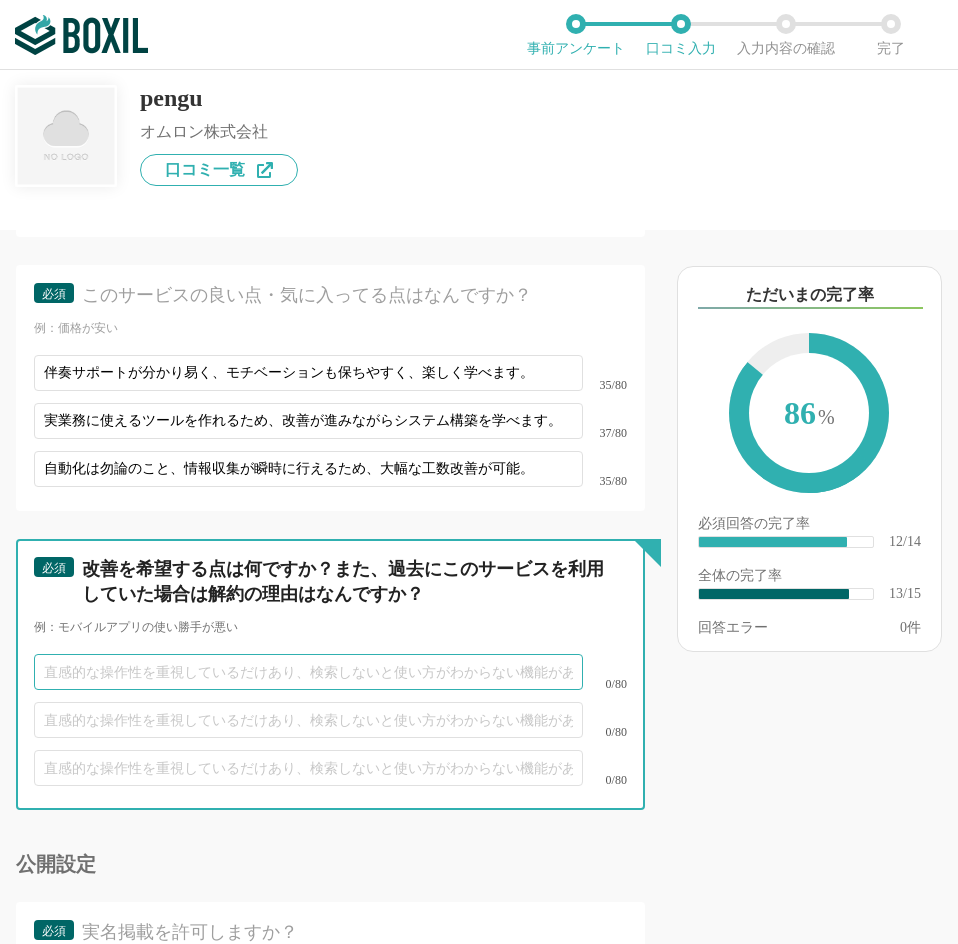 click at bounding box center [308, 672] 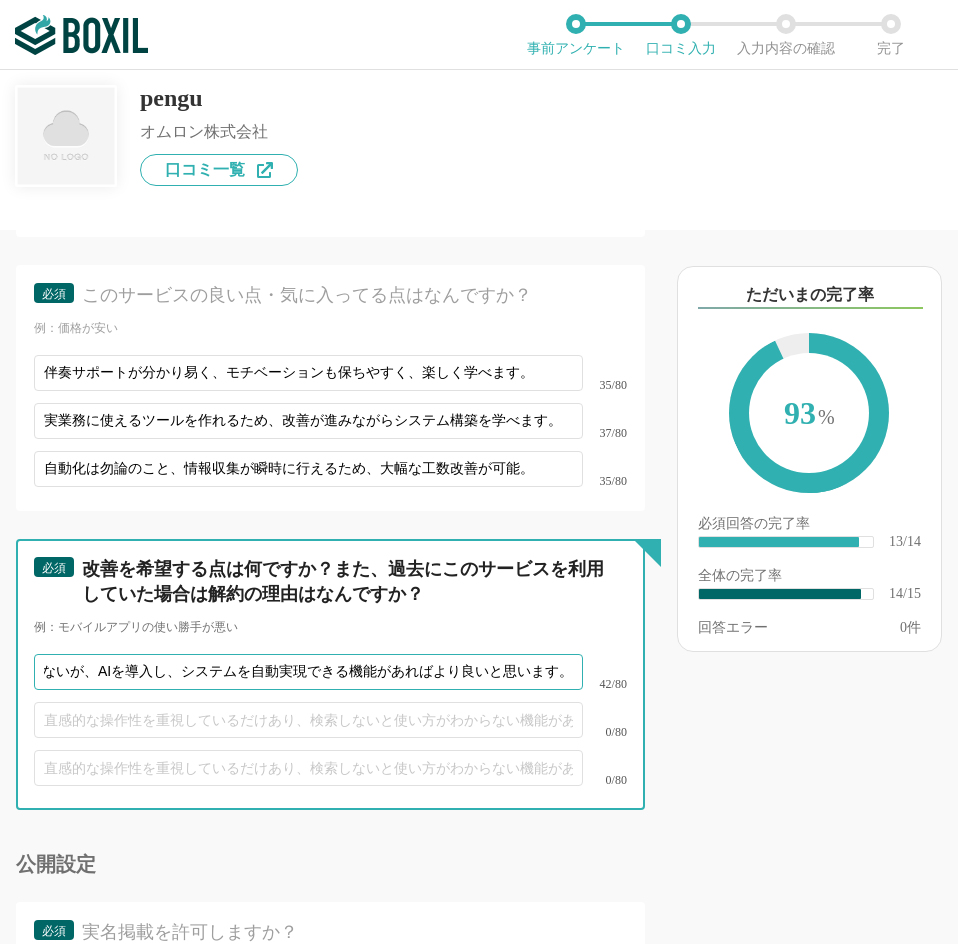 scroll, scrollTop: 0, scrollLeft: 70, axis: horizontal 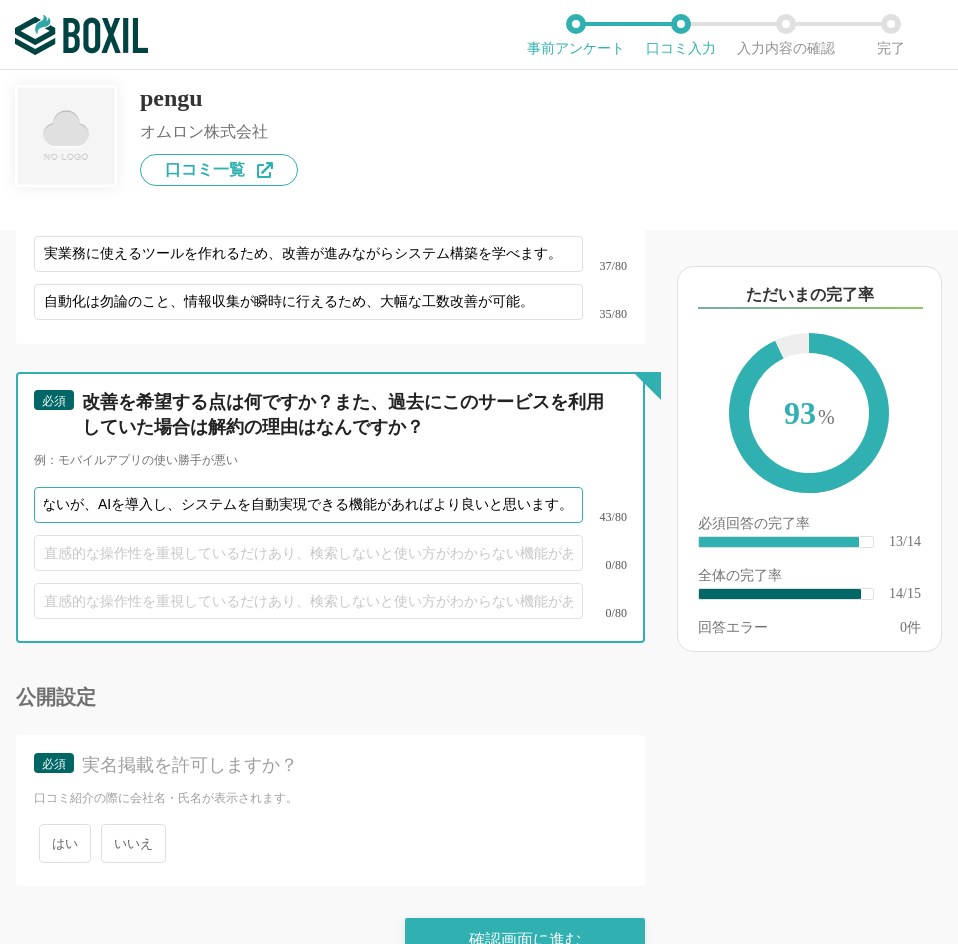 type on "改善ではないが、AIを導入し、システムを自動実現できる機能があればより良いと思います。" 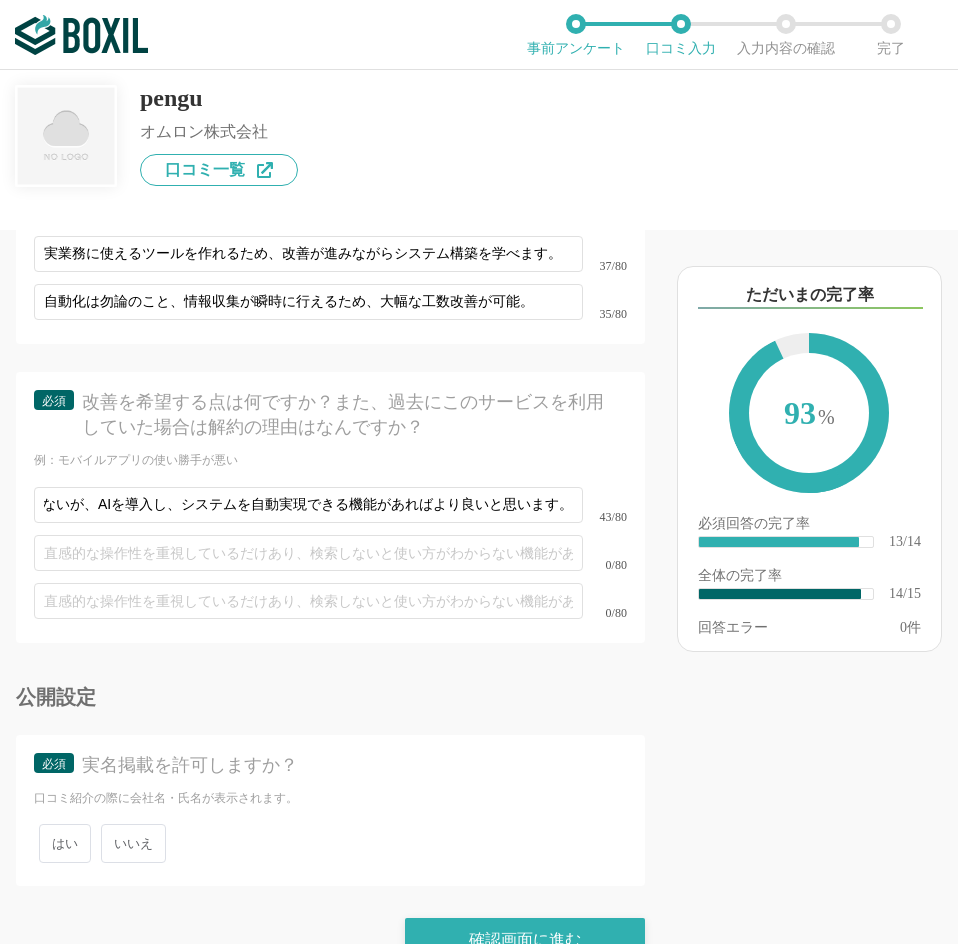 click on "はい" at bounding box center [65, 843] 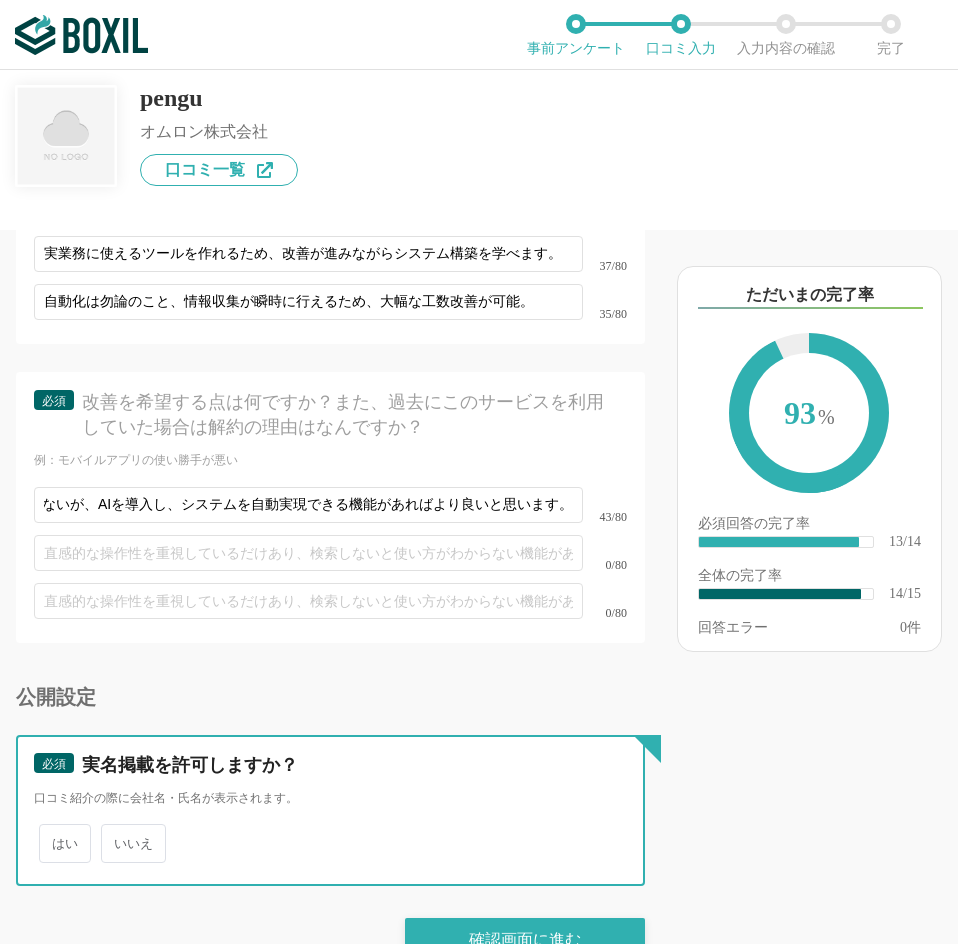 click on "はい" at bounding box center (50, 833) 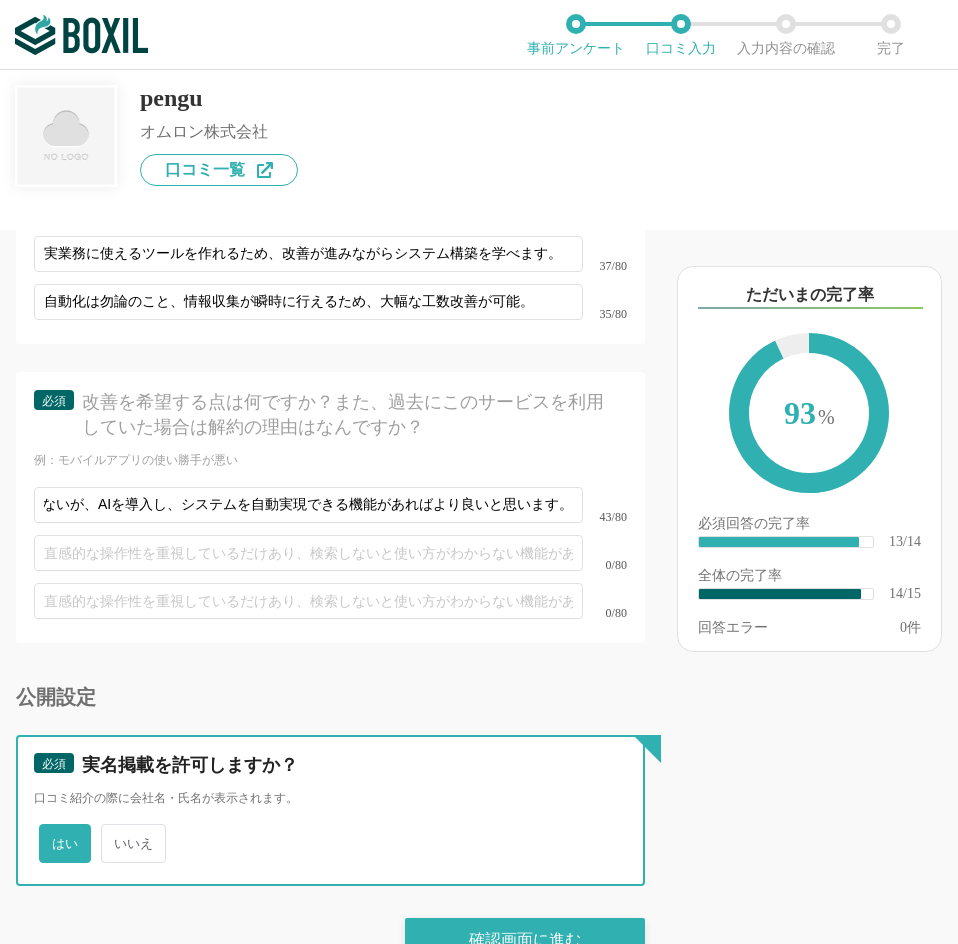 scroll, scrollTop: 0, scrollLeft: 0, axis: both 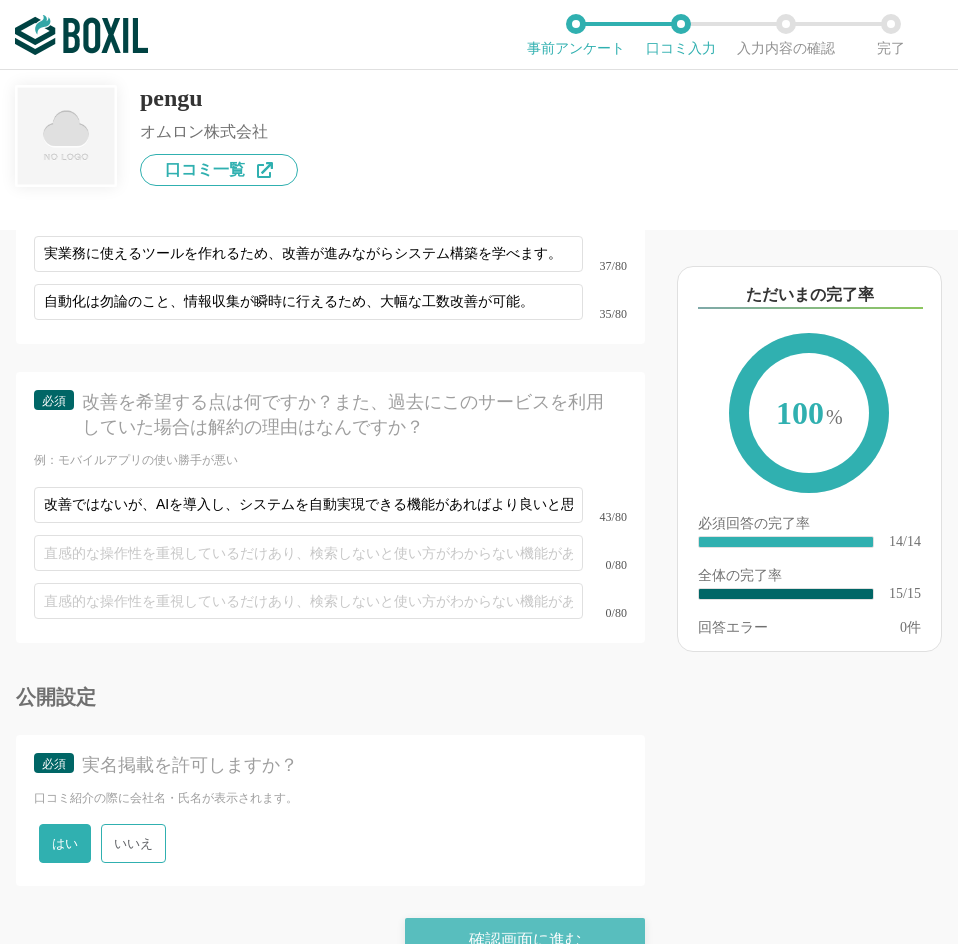 click on "確認画面に進む" at bounding box center (525, 940) 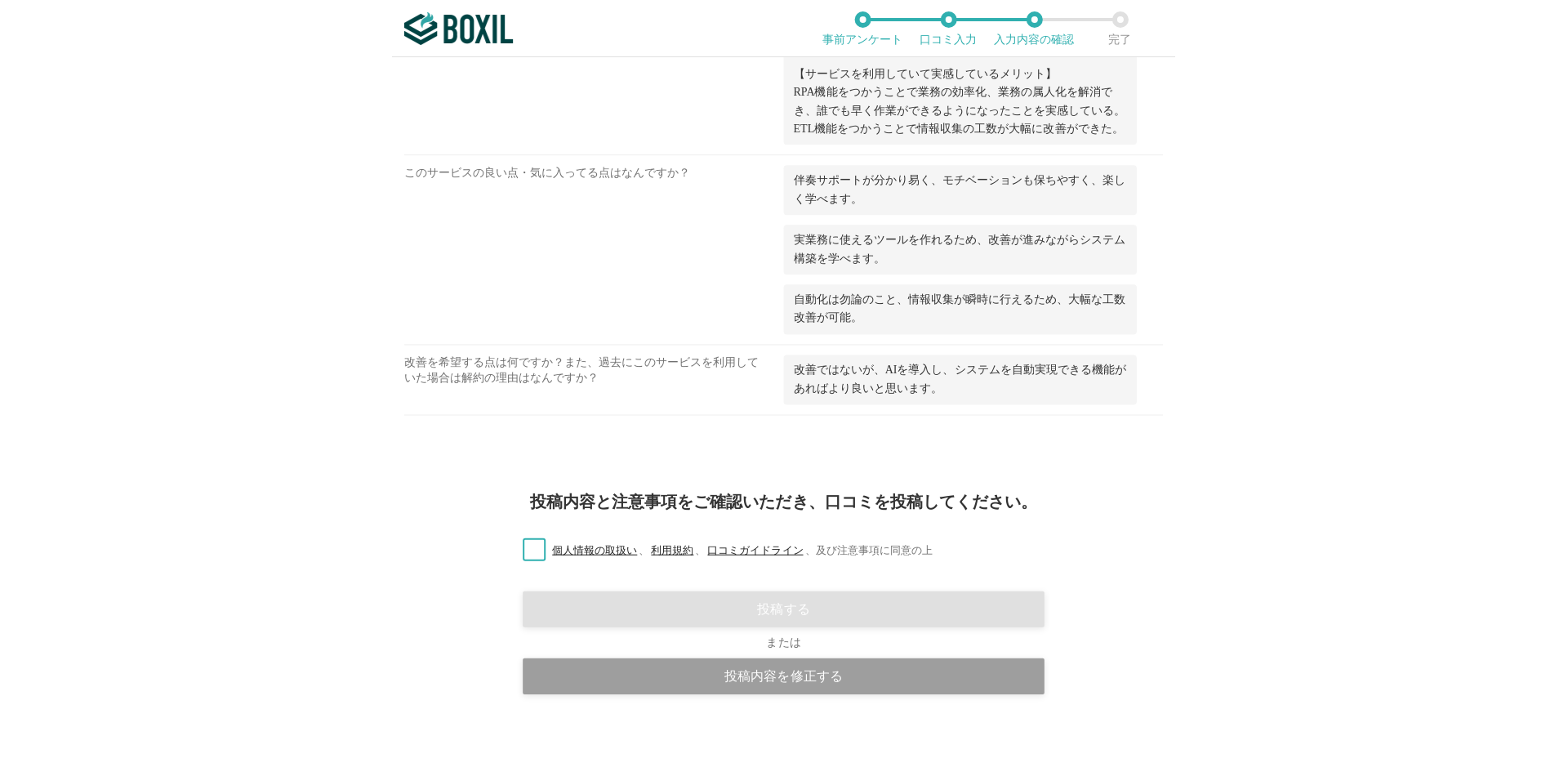 scroll, scrollTop: 1296, scrollLeft: 0, axis: vertical 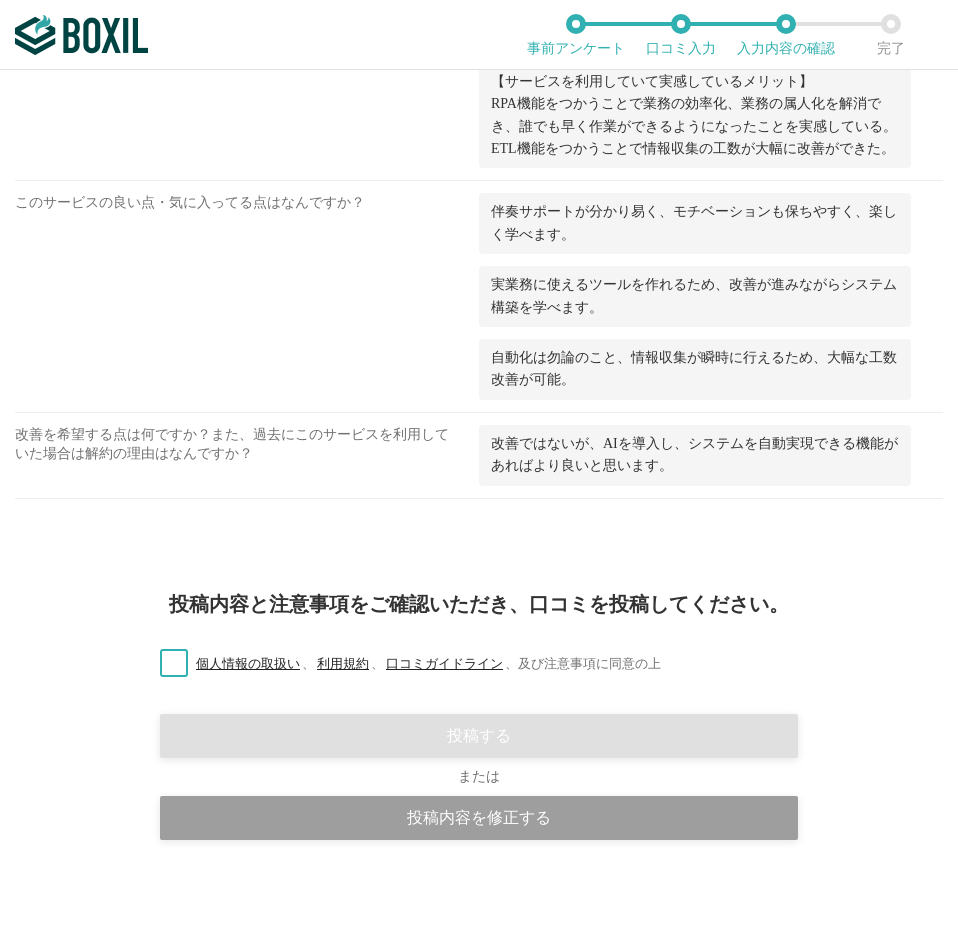 click on "個人情報の取扱い 、 利用規約 、 口コミガイドライン 、 及び注意事項に同意の上" at bounding box center [402, 664] 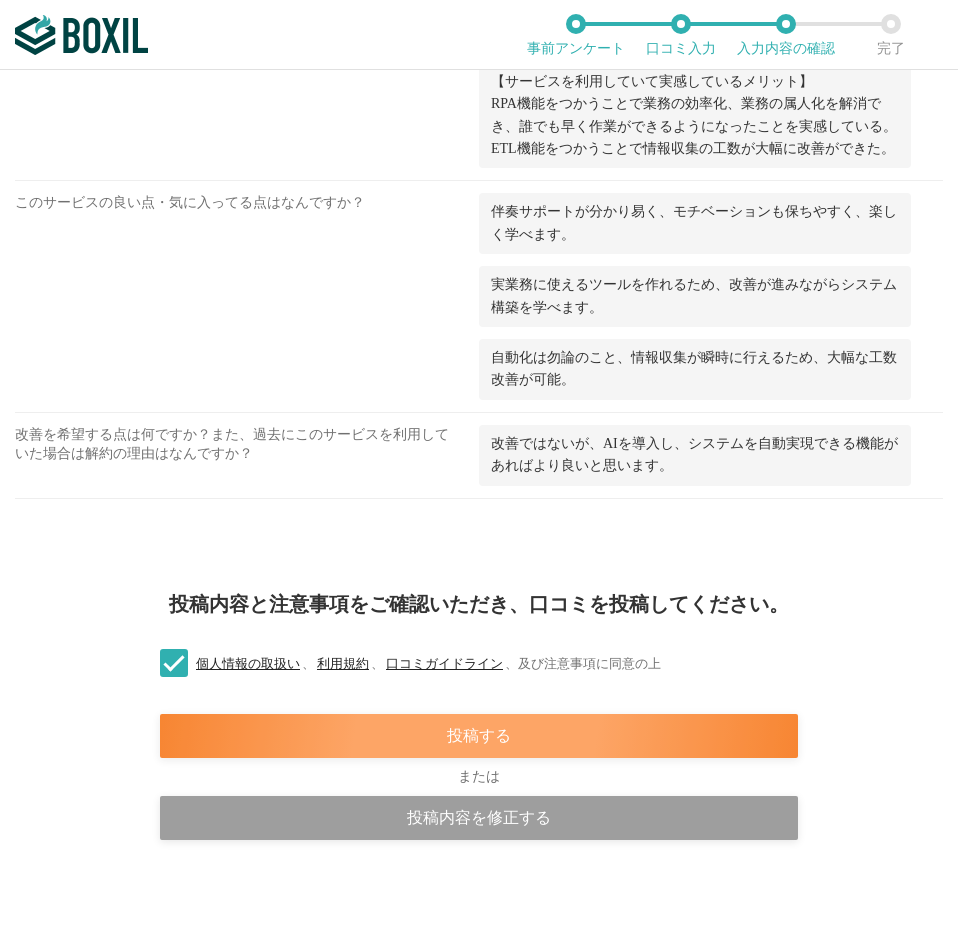 click on "投稿する" at bounding box center [479, 736] 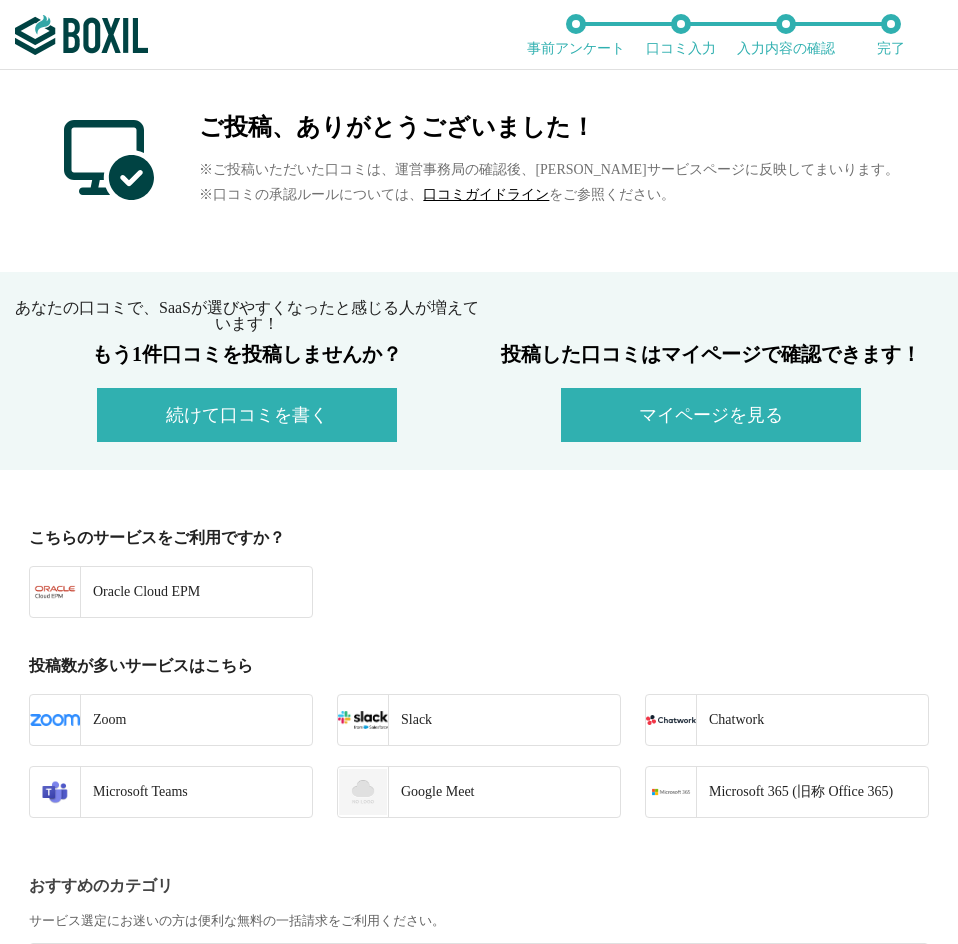 click on "マイページを見る" at bounding box center [711, 415] 